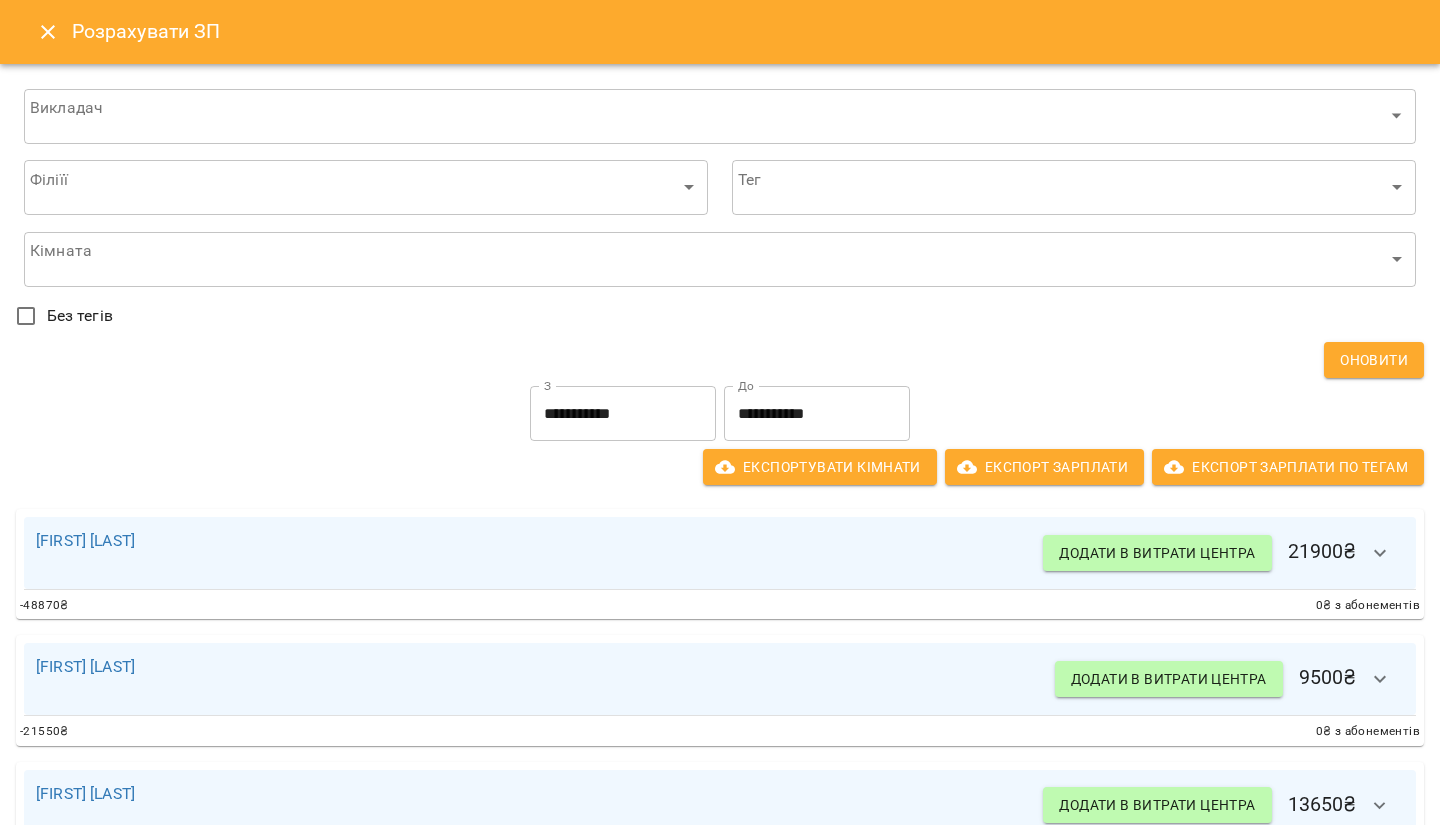 scroll, scrollTop: 0, scrollLeft: 0, axis: both 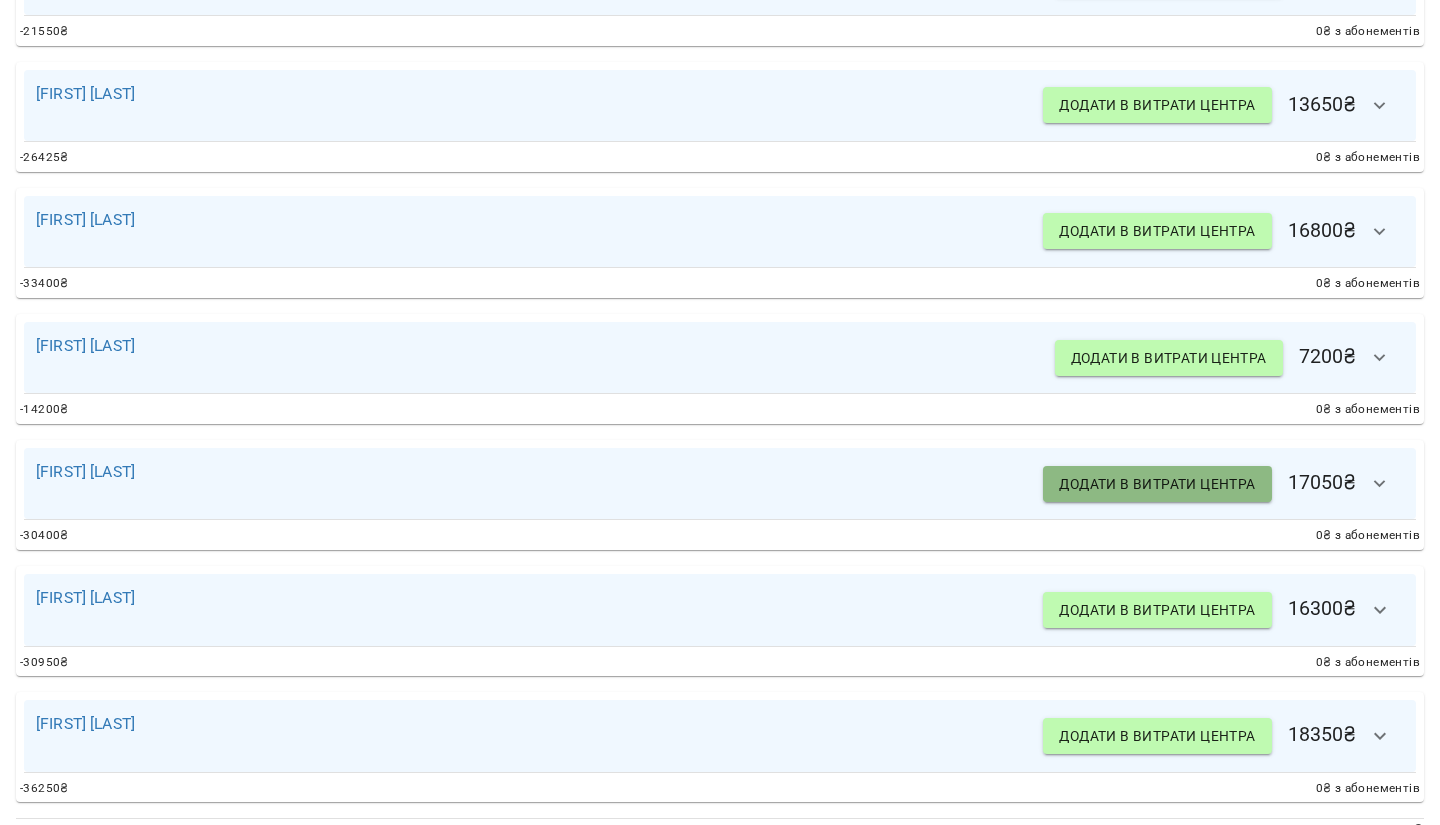 click on "Додати в витрати центра" at bounding box center [1157, 484] 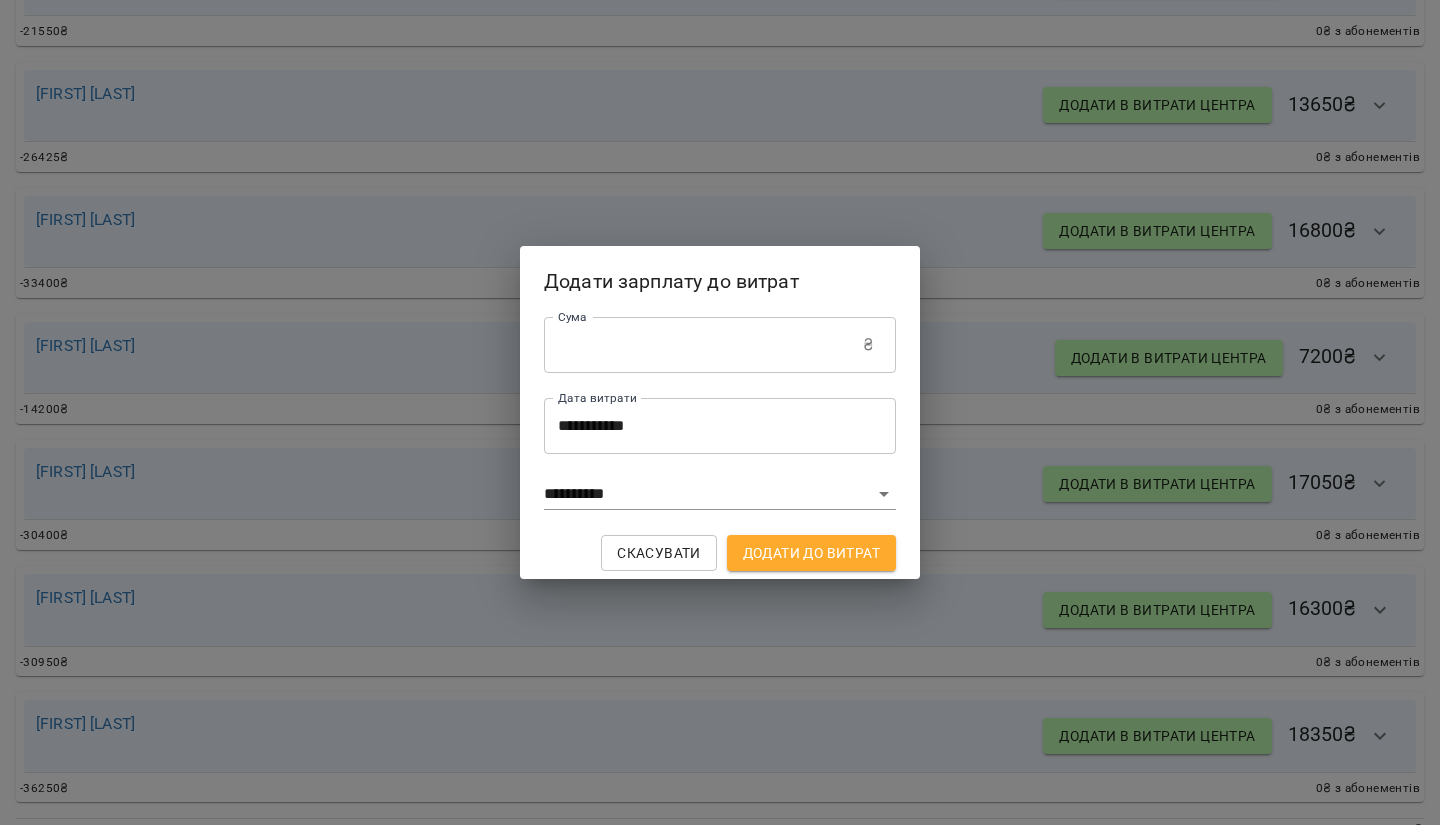 click on "Додати до витрат" at bounding box center [811, 553] 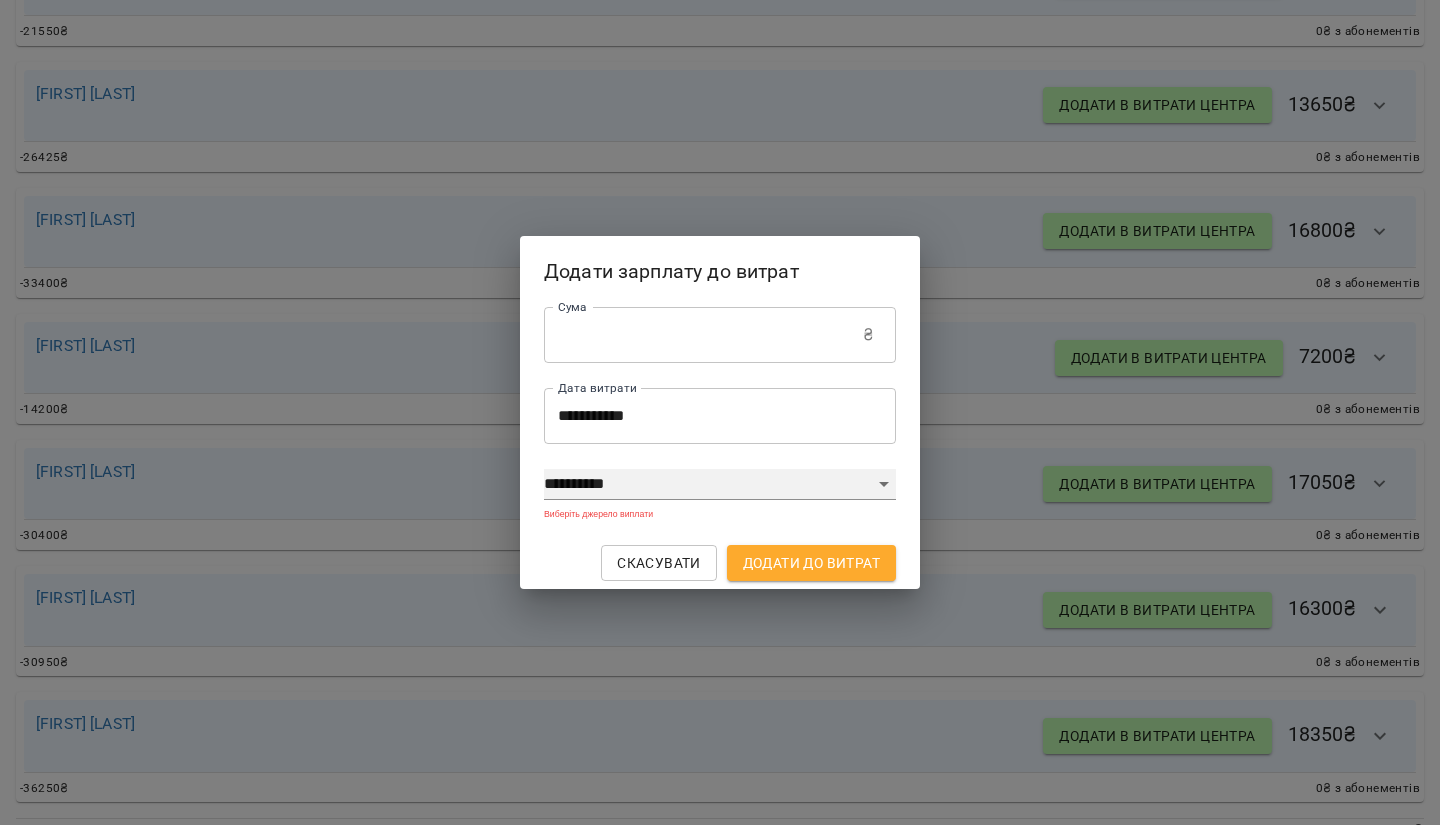 click on "**********" at bounding box center (720, 485) 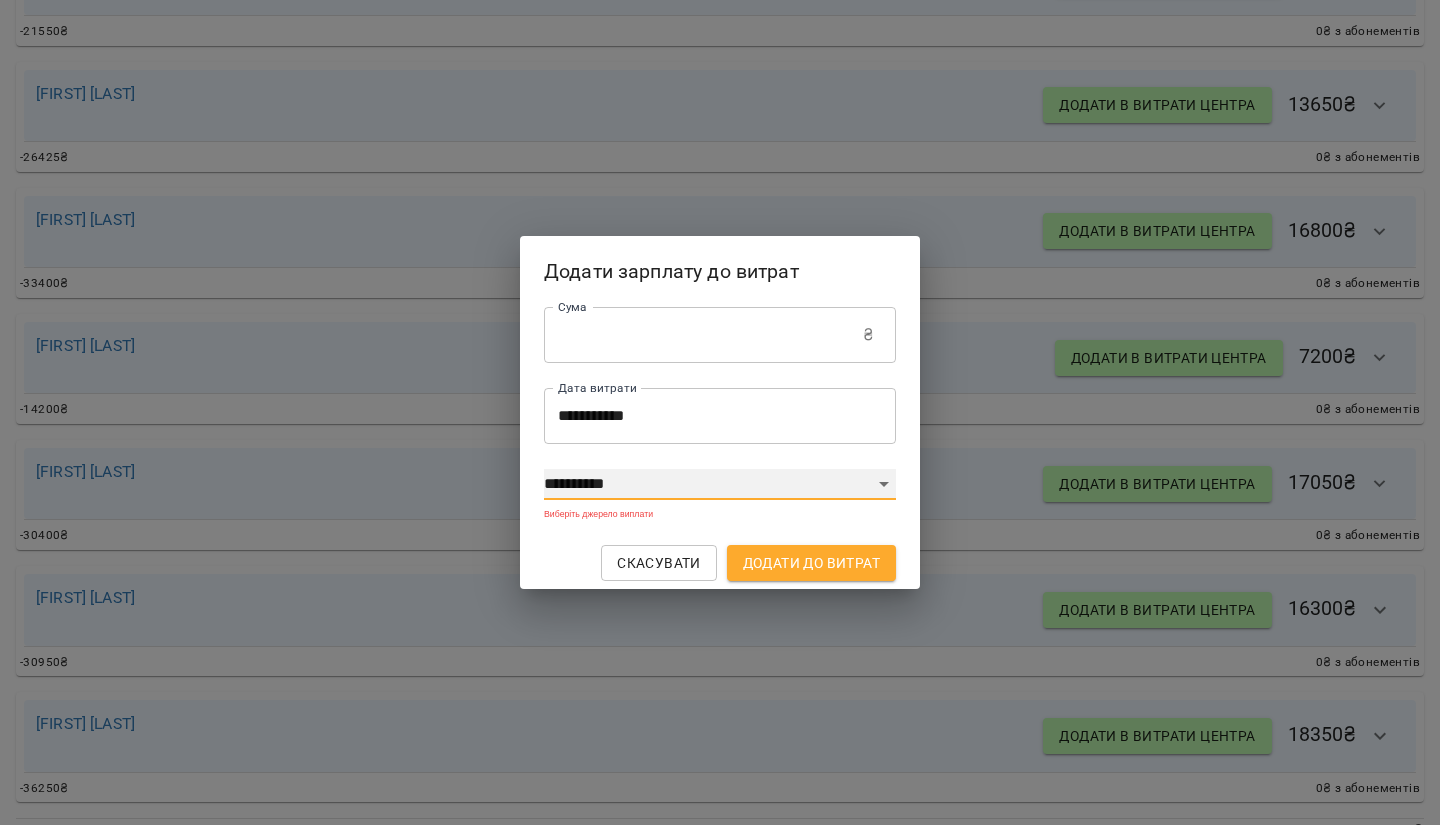 select on "****" 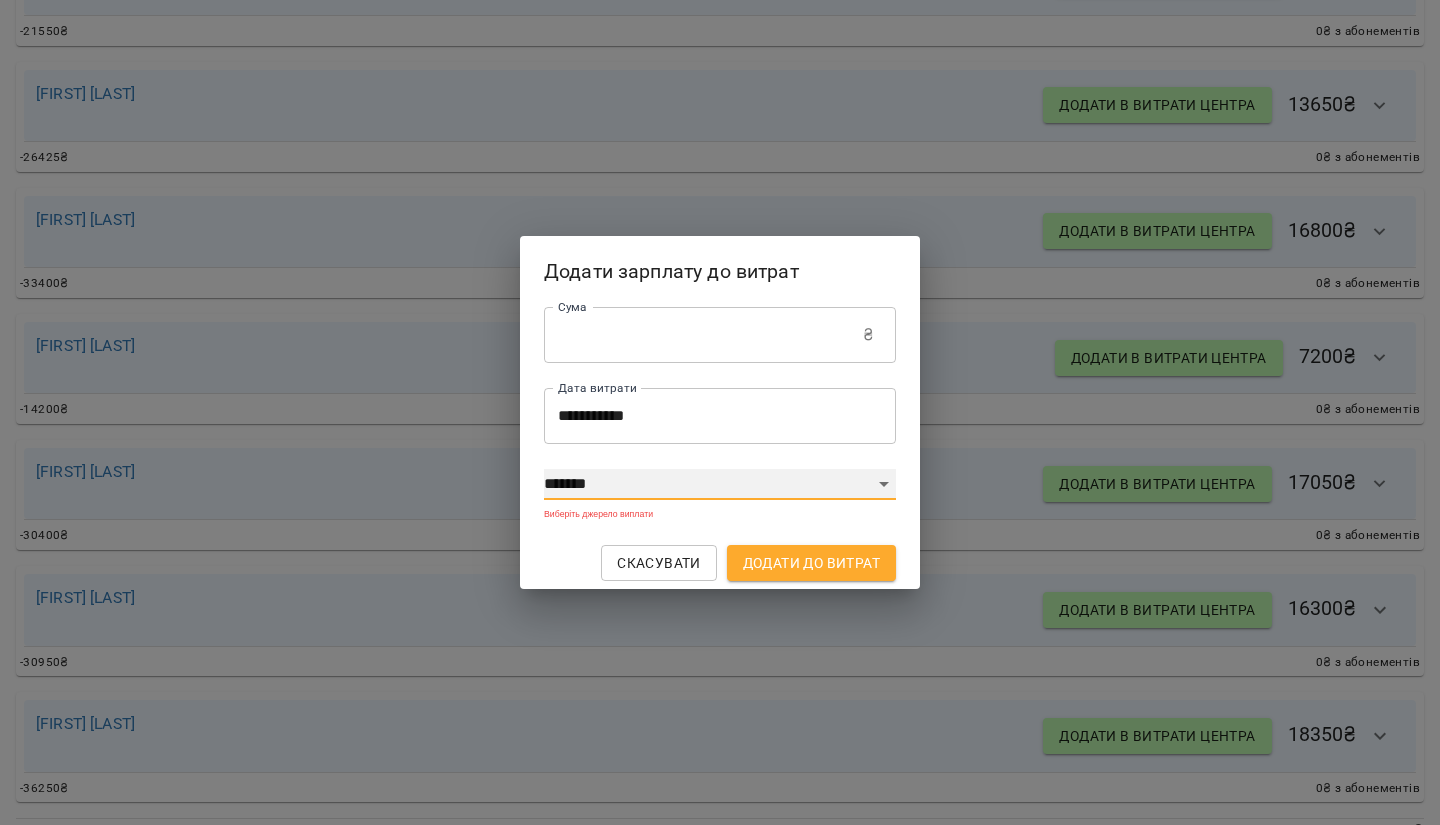 click on "**********" at bounding box center [720, 485] 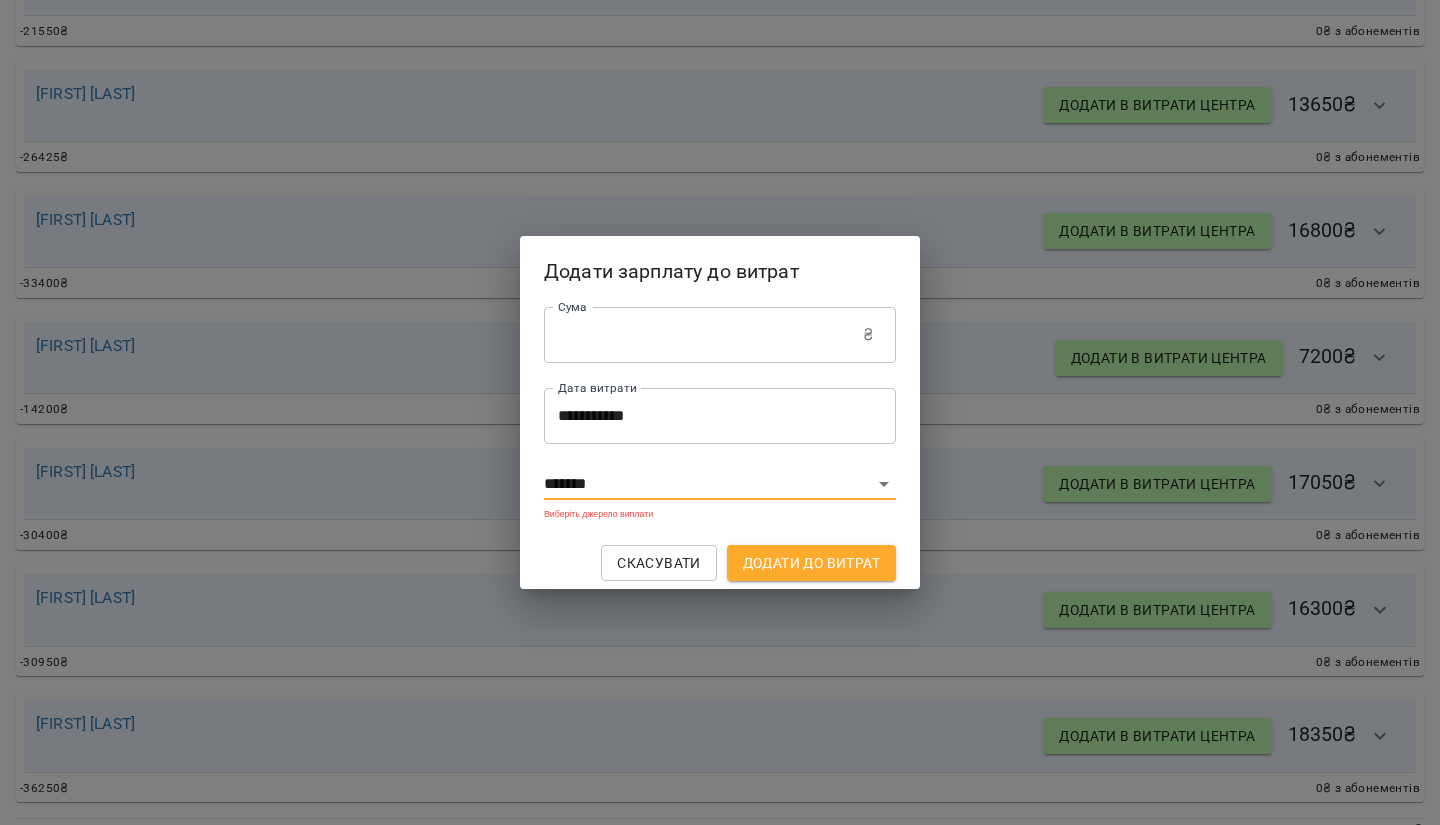 click on "Додати до витрат" at bounding box center [811, 563] 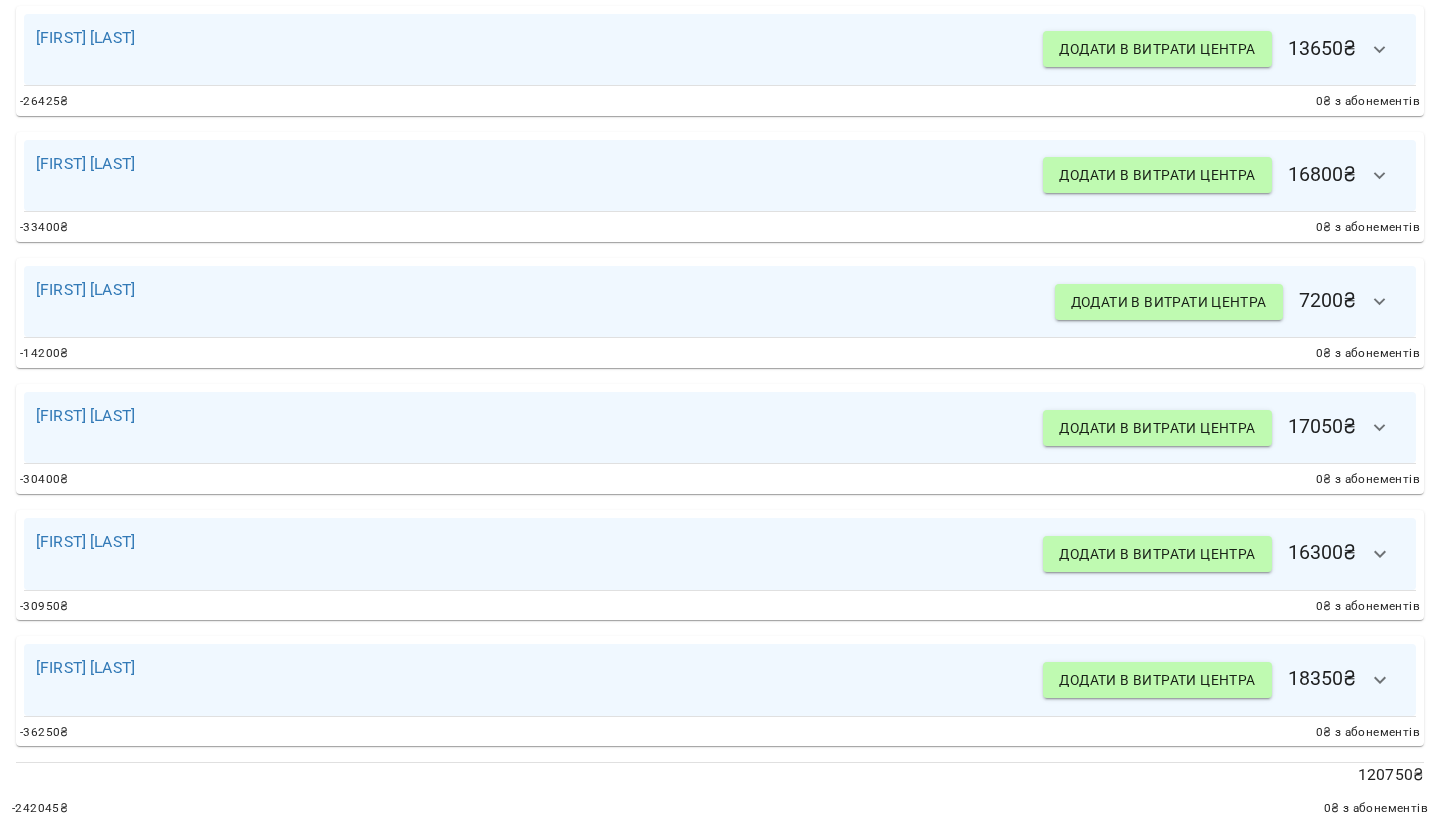 scroll, scrollTop: 780, scrollLeft: 0, axis: vertical 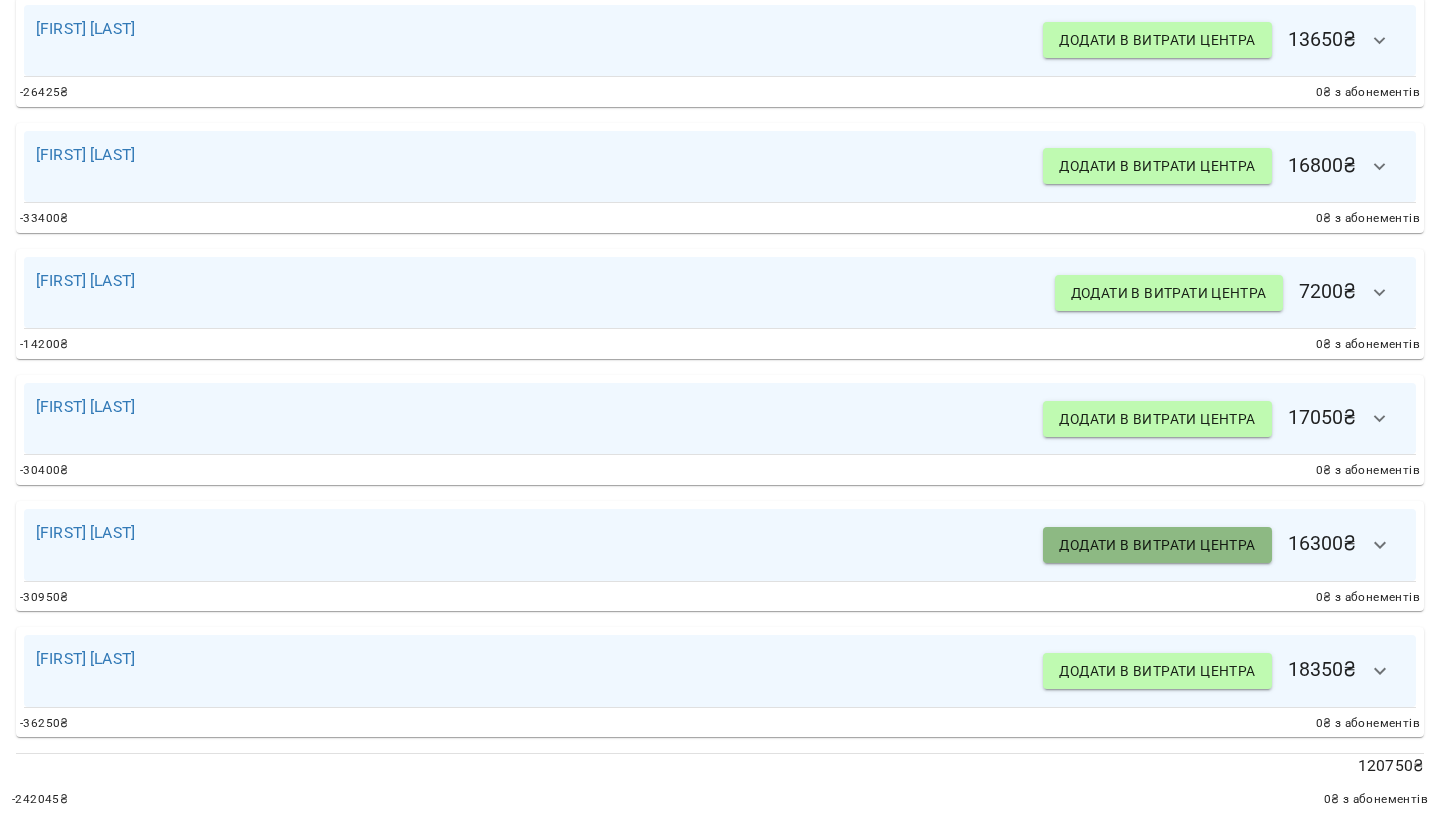 click on "Додати в витрати центра" at bounding box center (1157, 545) 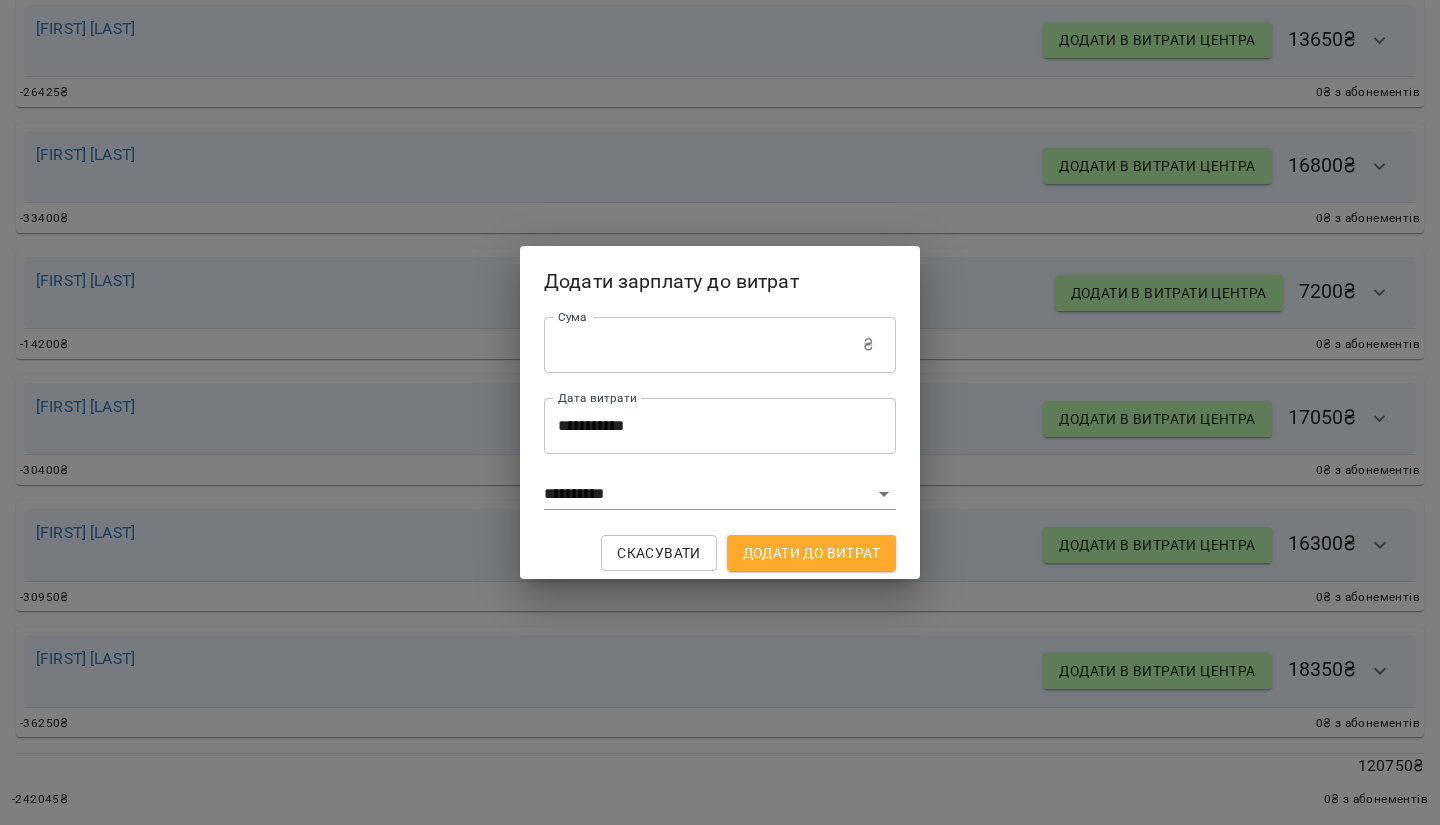 click on "**********" at bounding box center (720, 439) 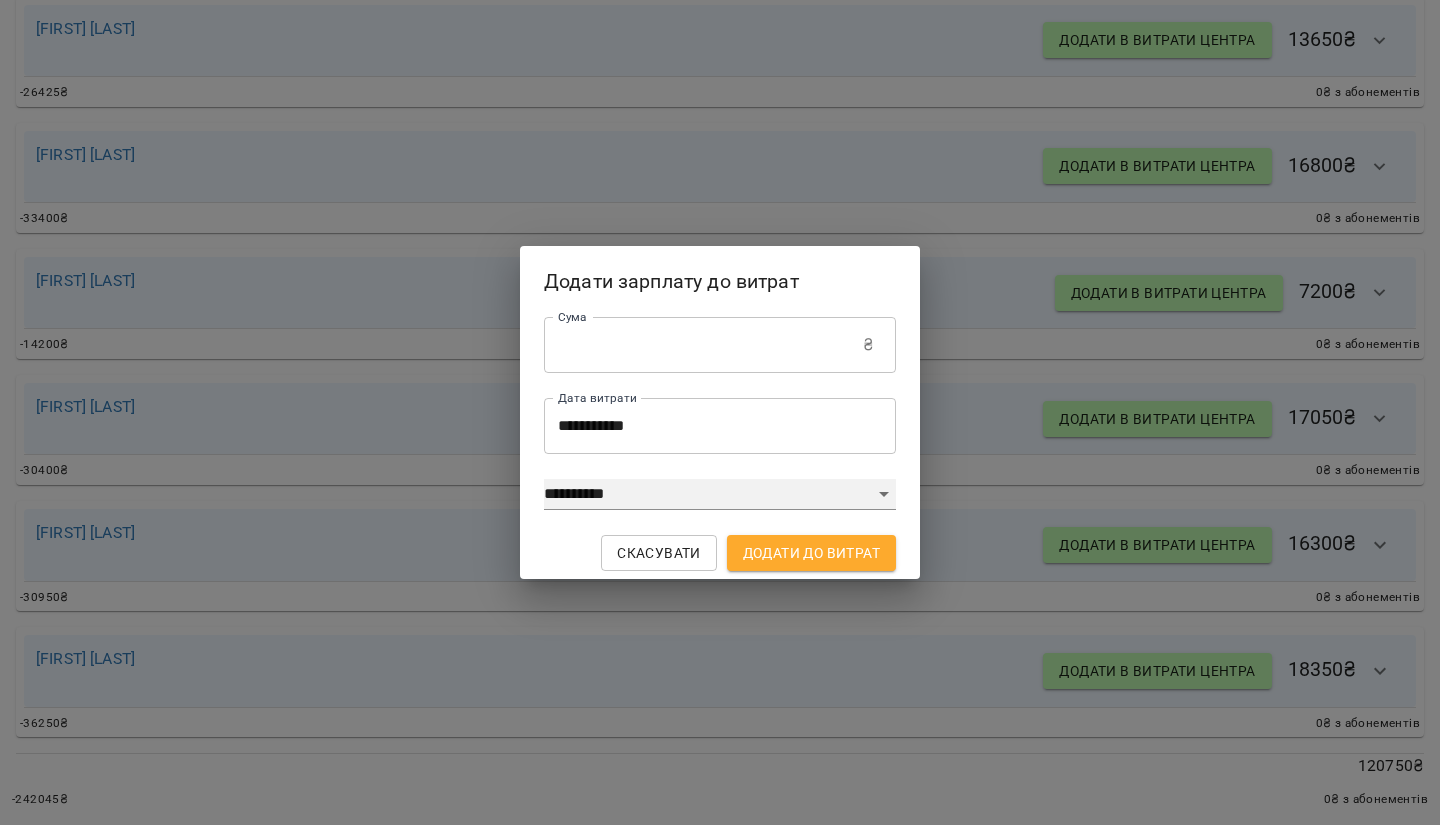 click on "**********" at bounding box center [720, 495] 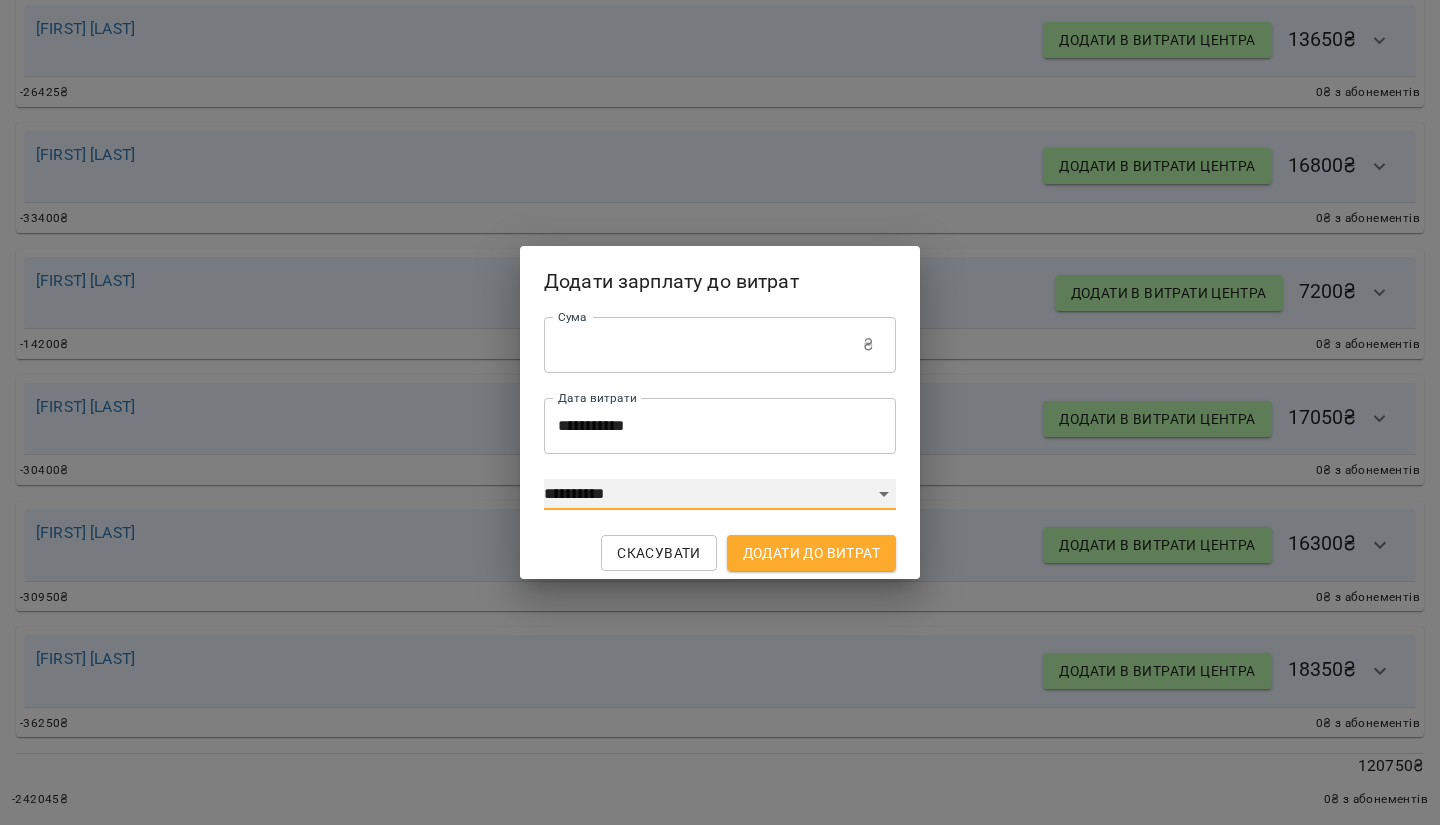 select on "****" 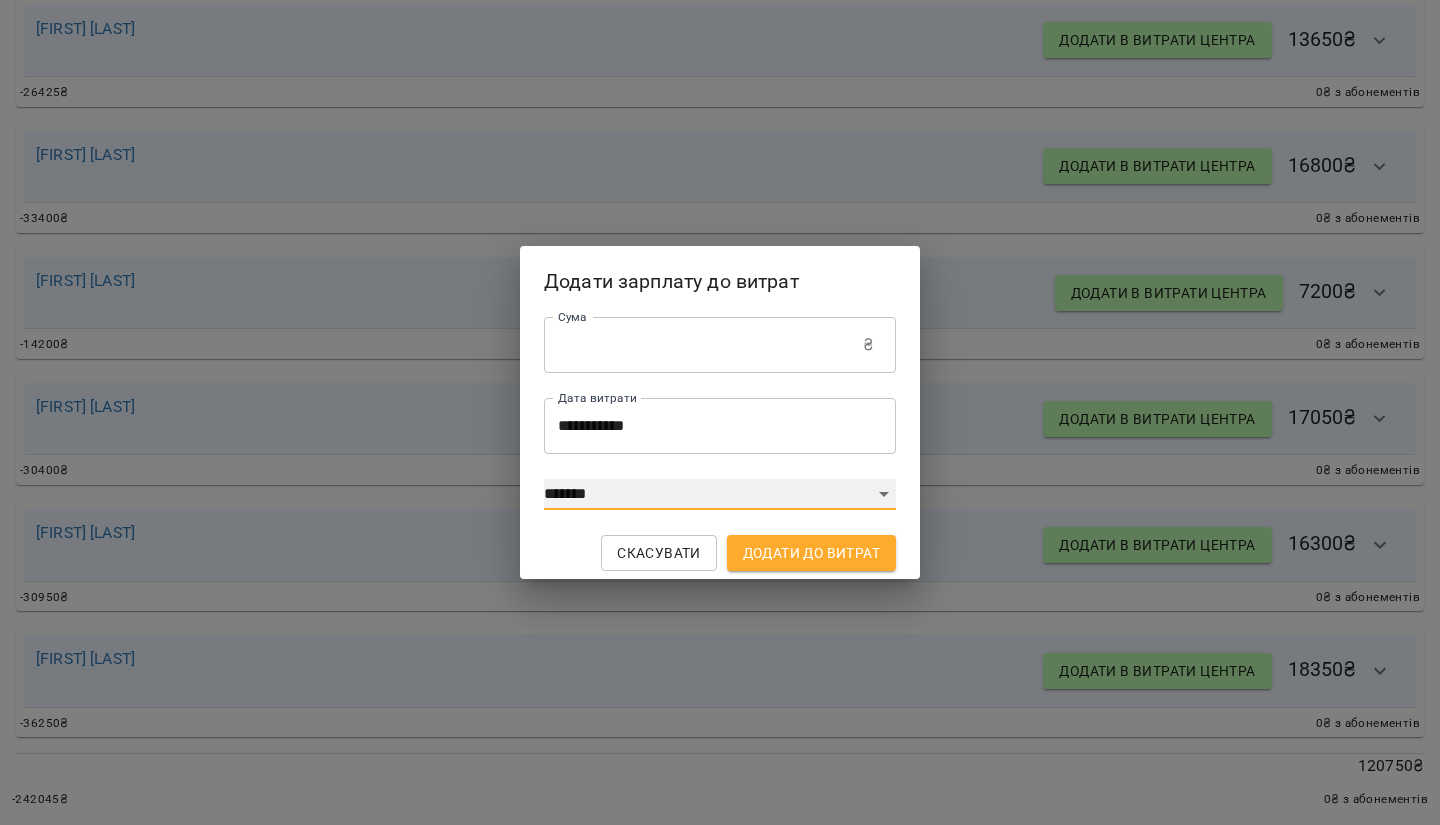 click on "**********" at bounding box center (720, 495) 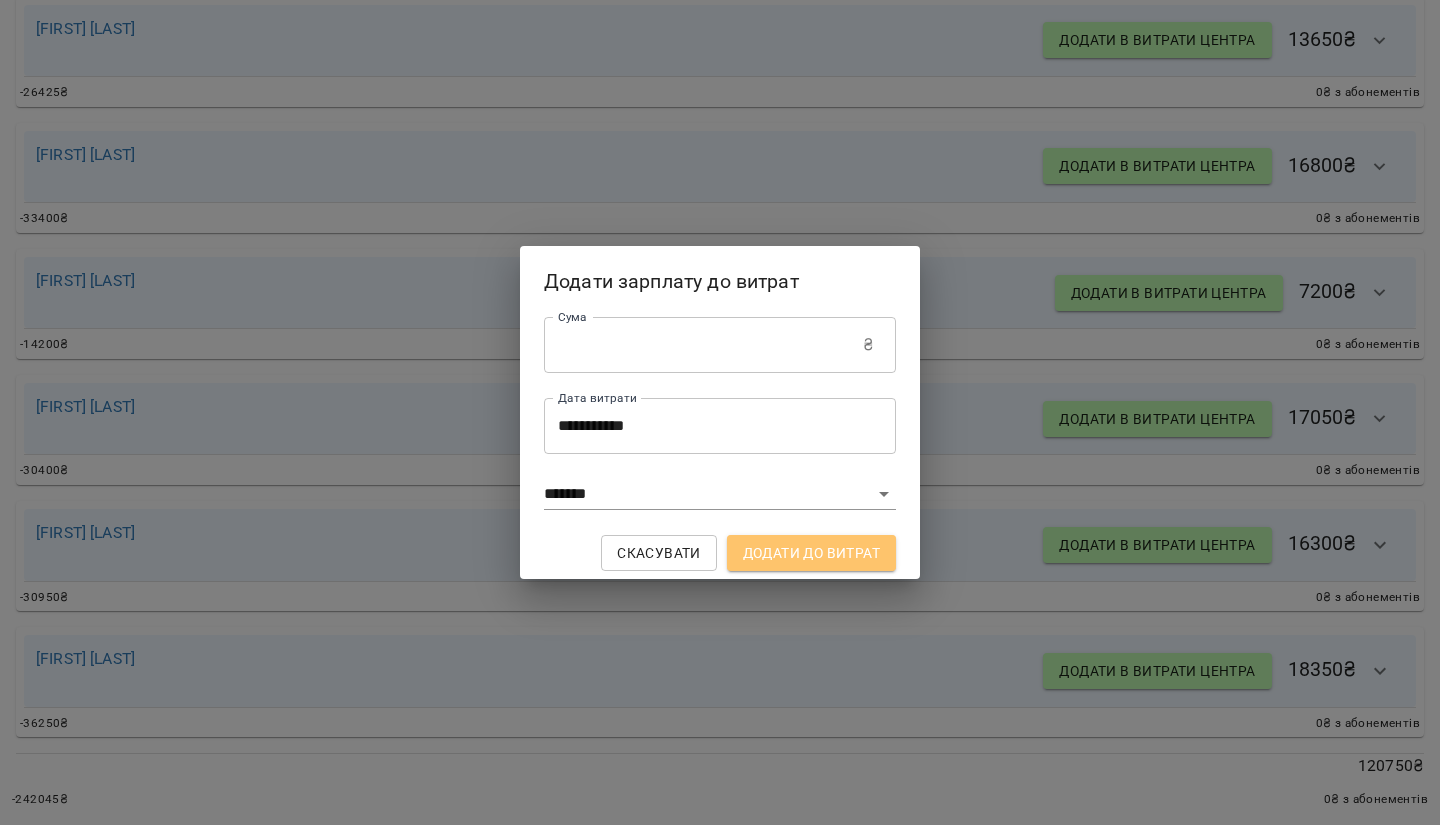 click on "Додати до витрат" at bounding box center [811, 553] 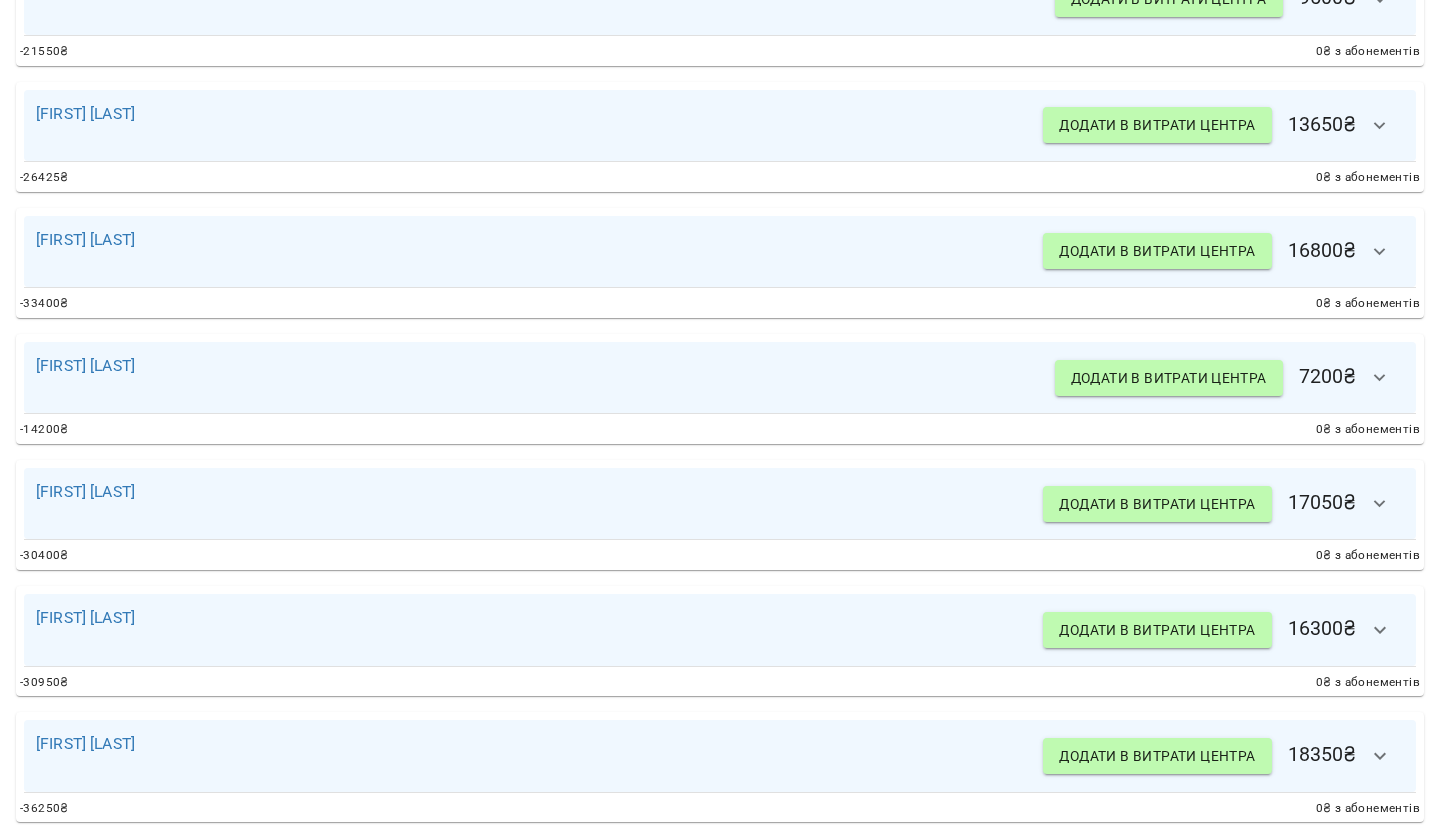 scroll, scrollTop: 780, scrollLeft: 0, axis: vertical 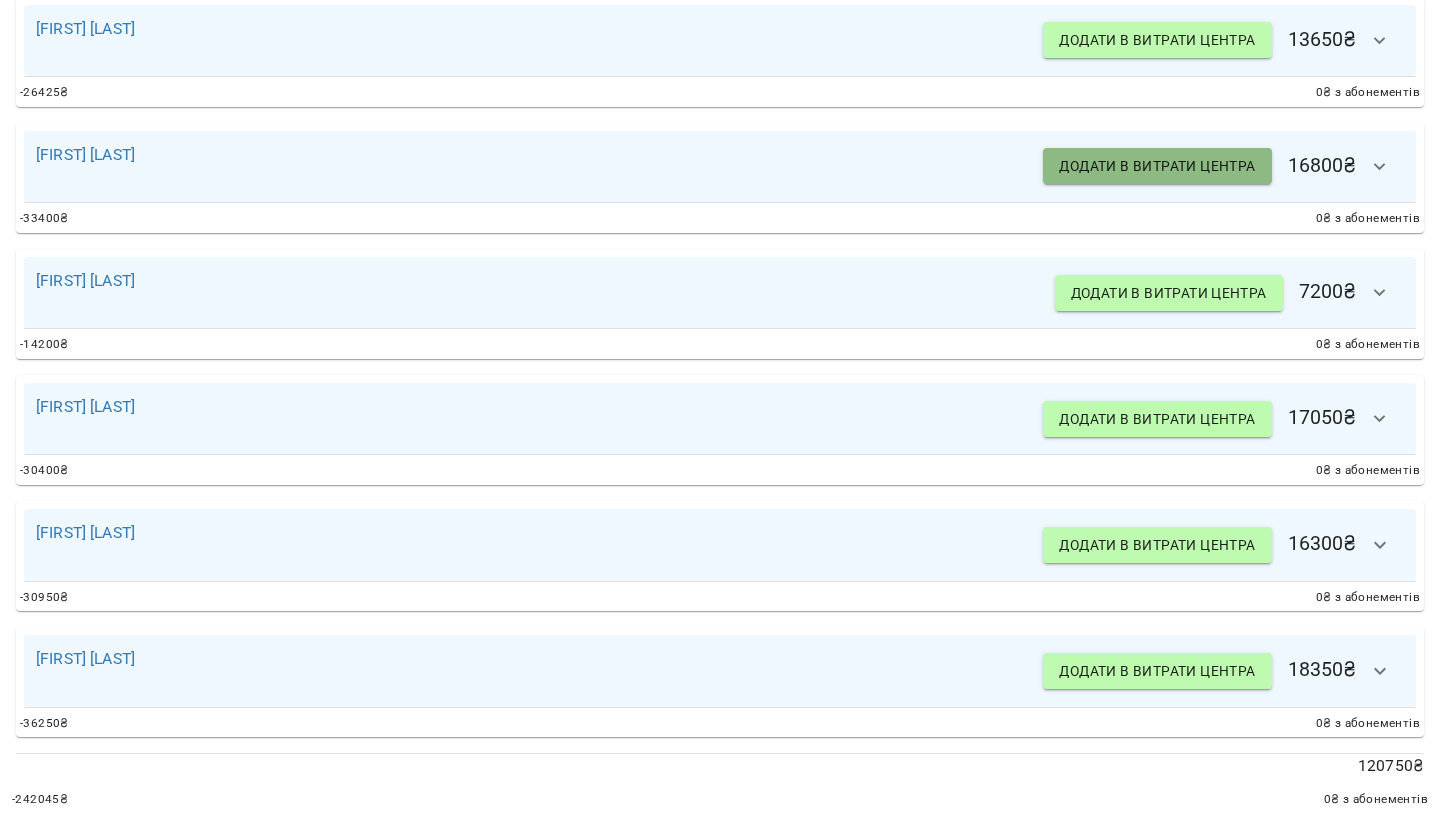 click on "Додати в витрати центра" at bounding box center (1157, 166) 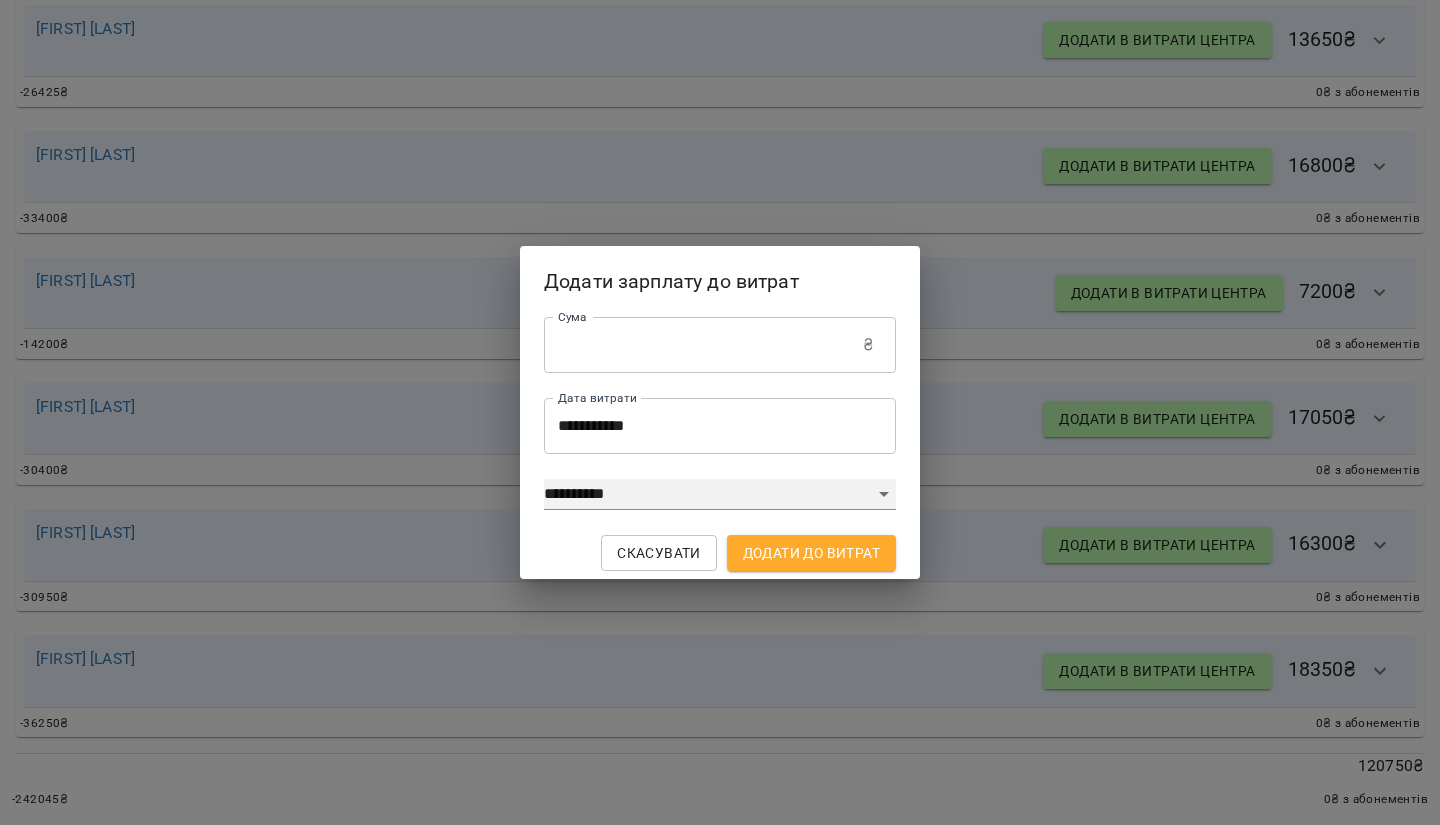 click on "**********" at bounding box center (720, 495) 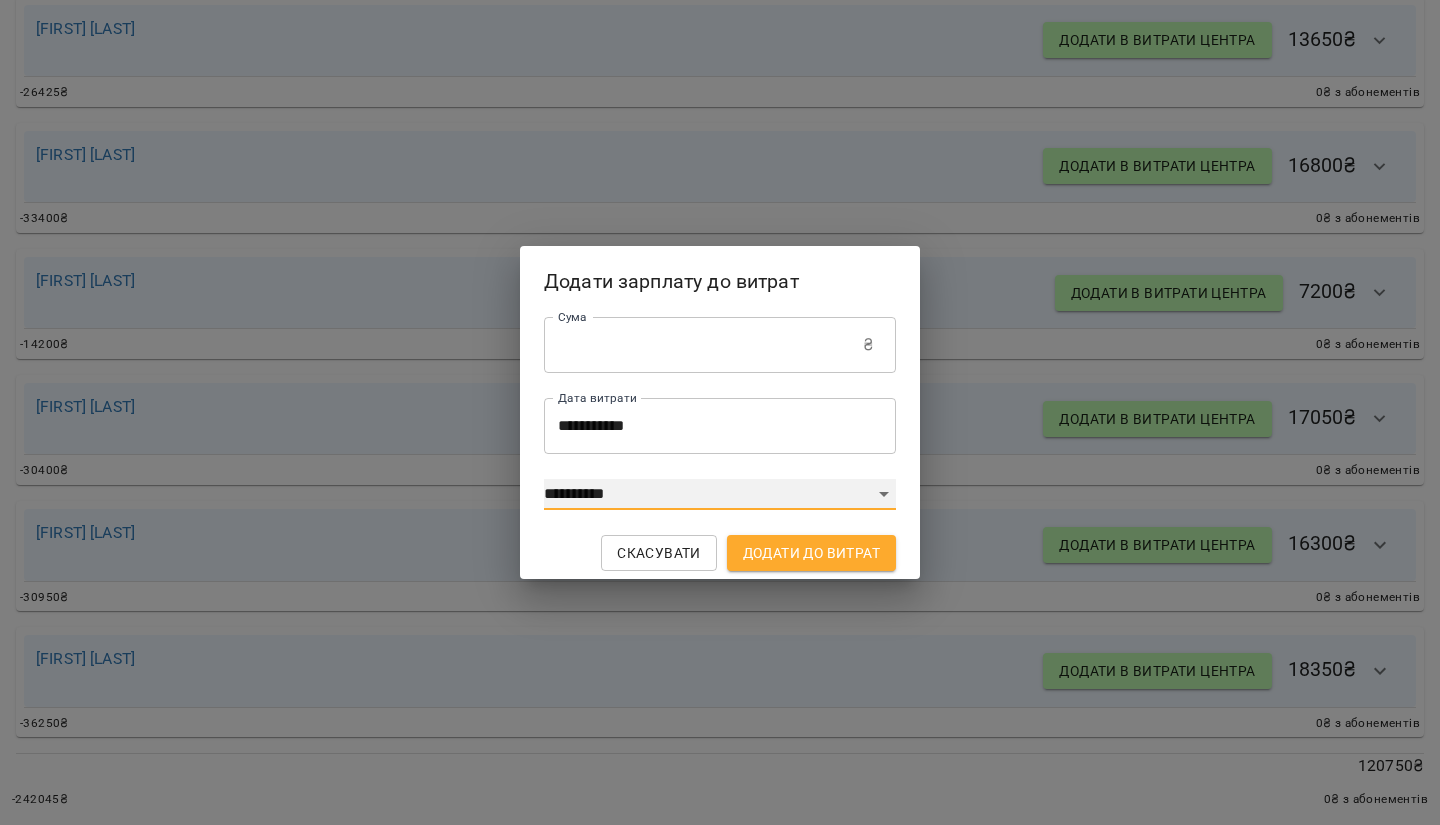 select on "****" 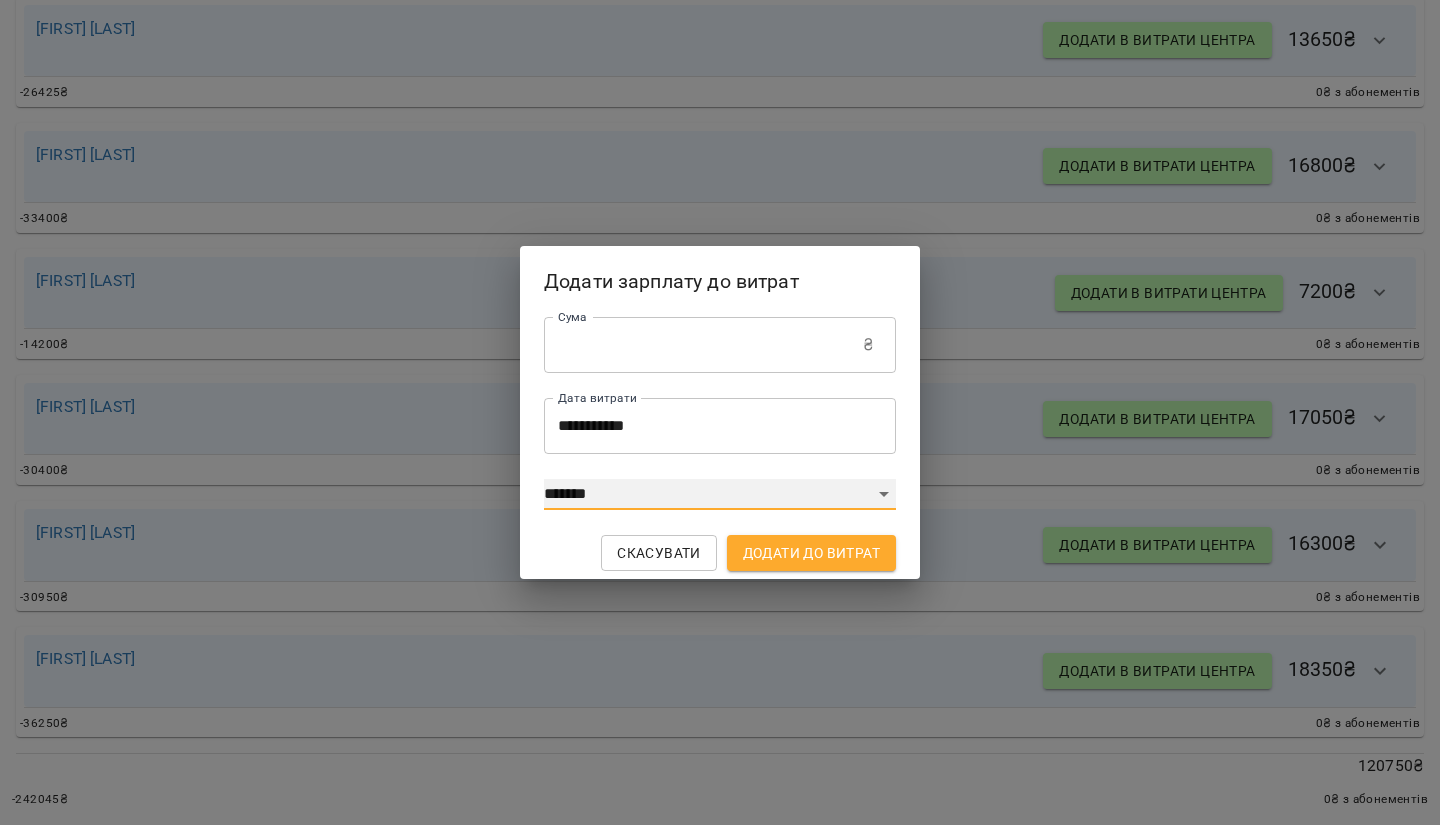 click on "**********" at bounding box center [720, 495] 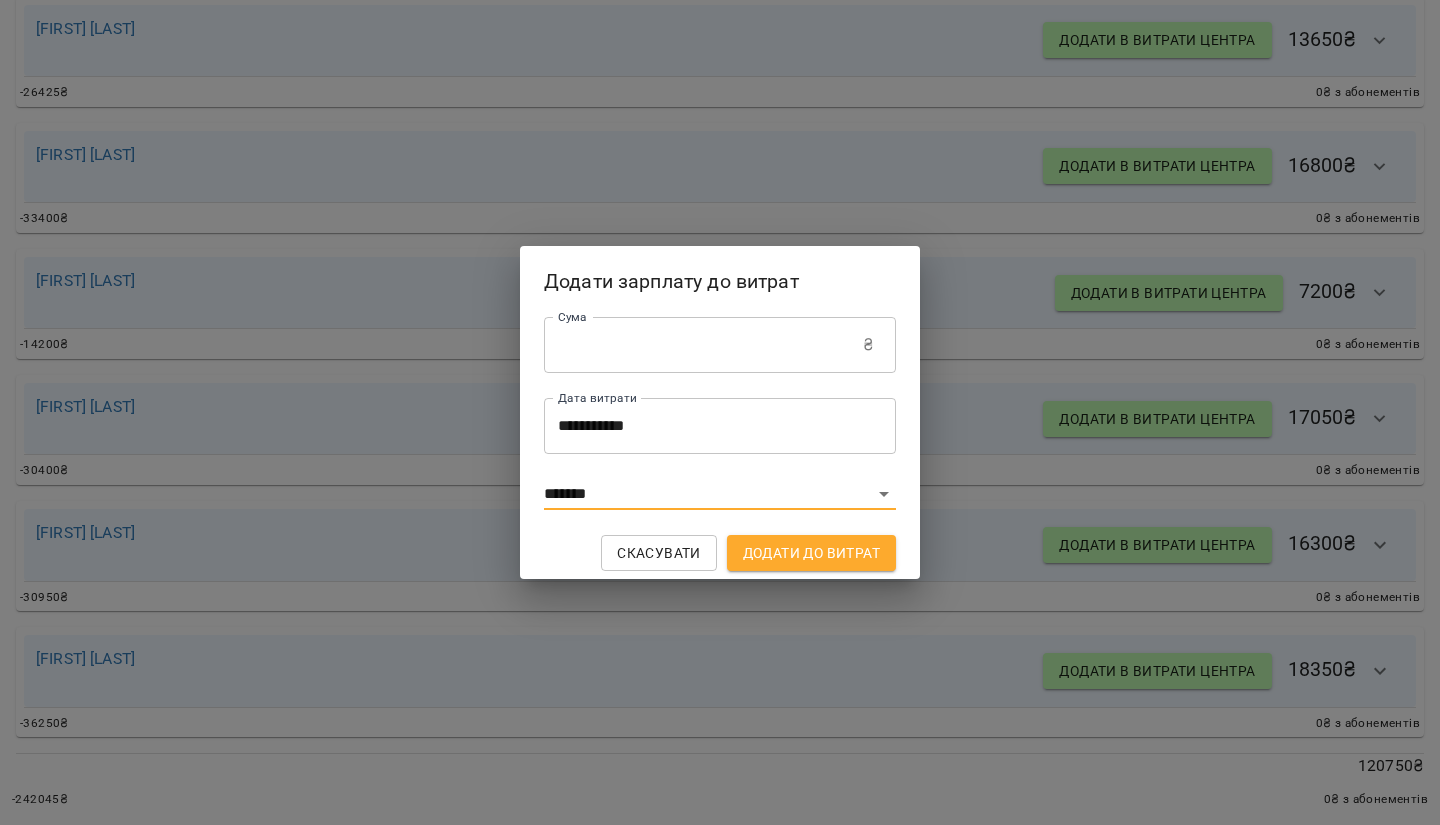 click on "Додати до витрат" at bounding box center [811, 553] 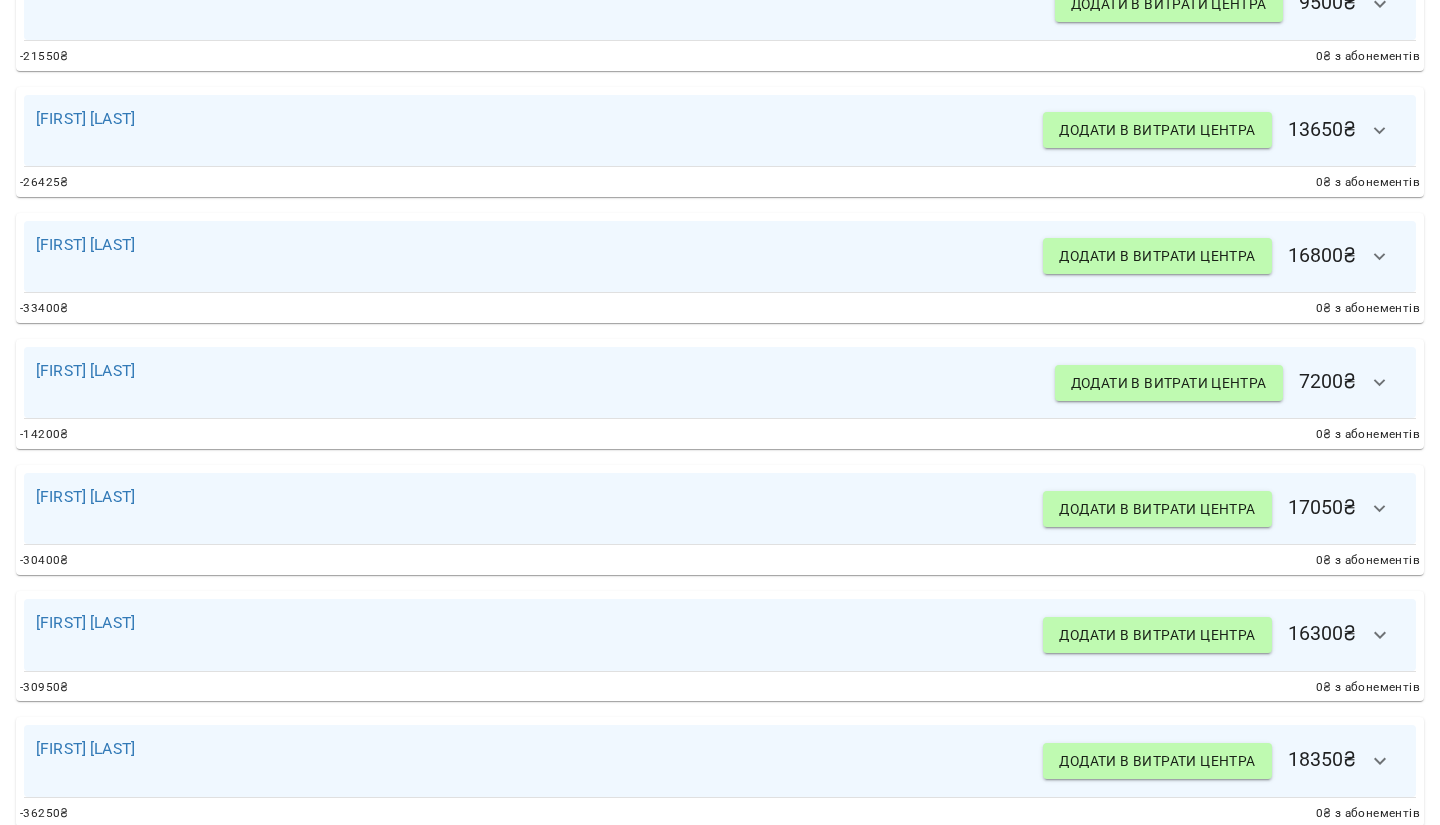 scroll, scrollTop: 680, scrollLeft: 0, axis: vertical 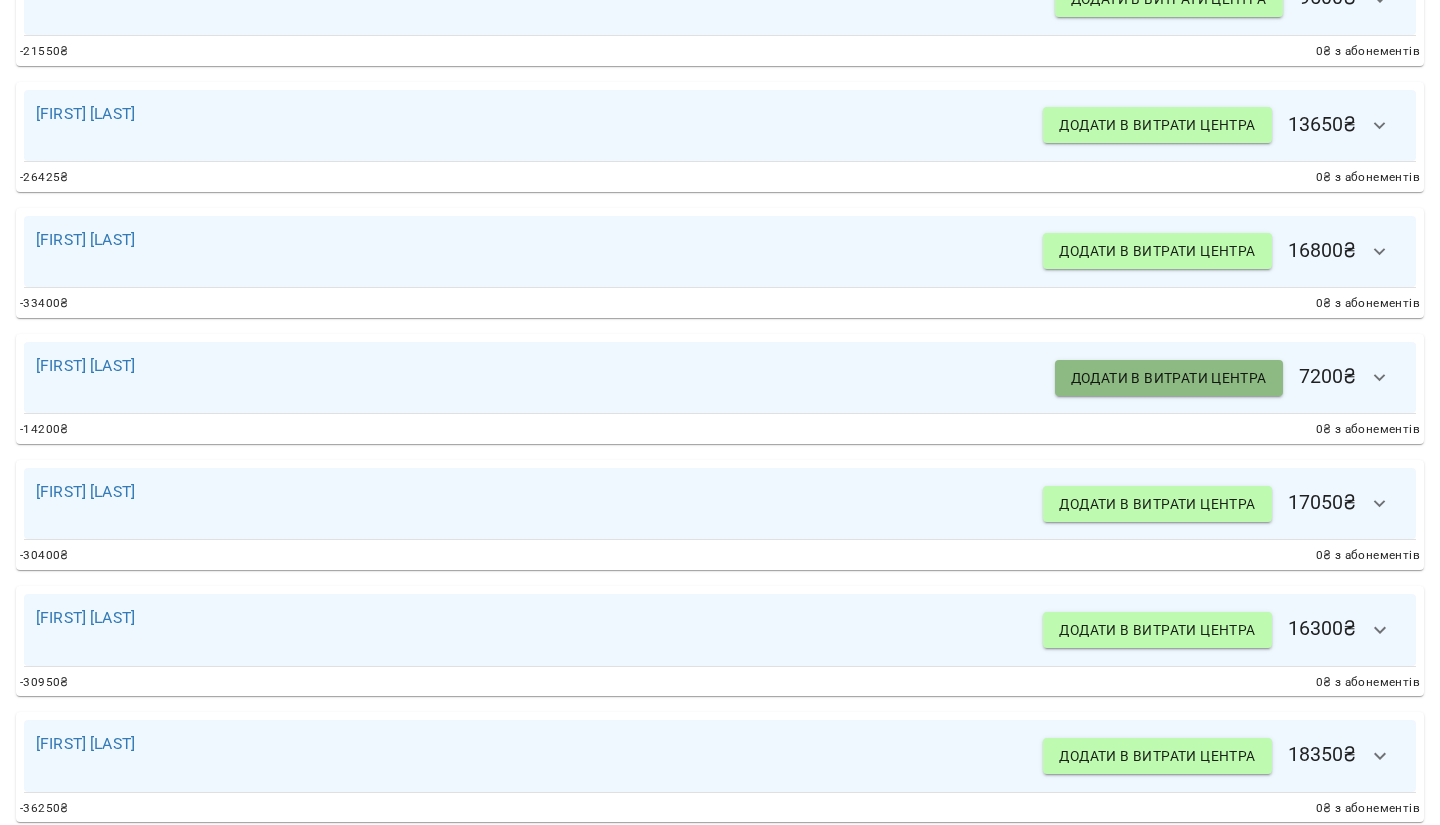 click on "Додати в витрати центра" at bounding box center [1169, 378] 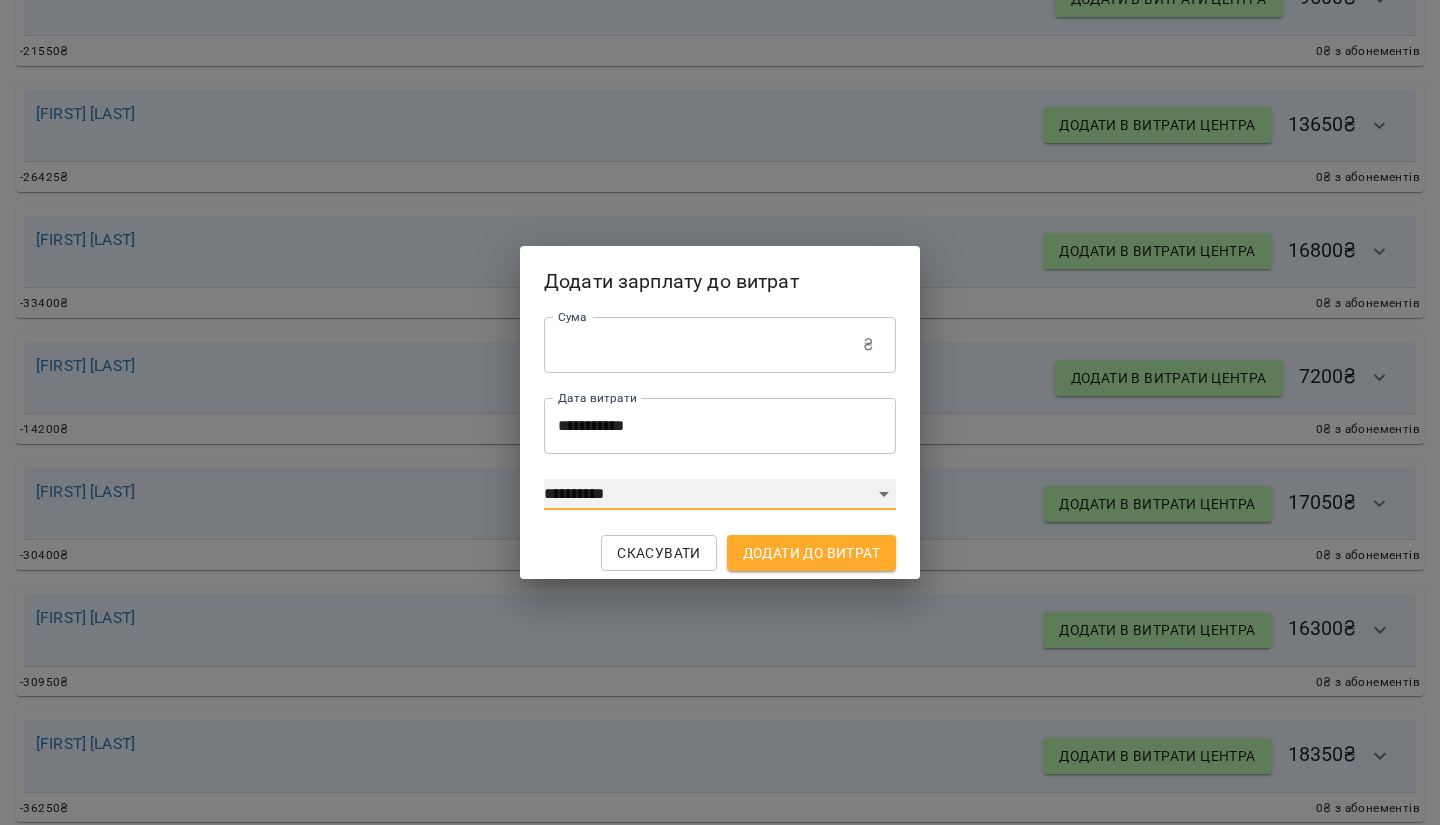 click on "**********" at bounding box center [720, 495] 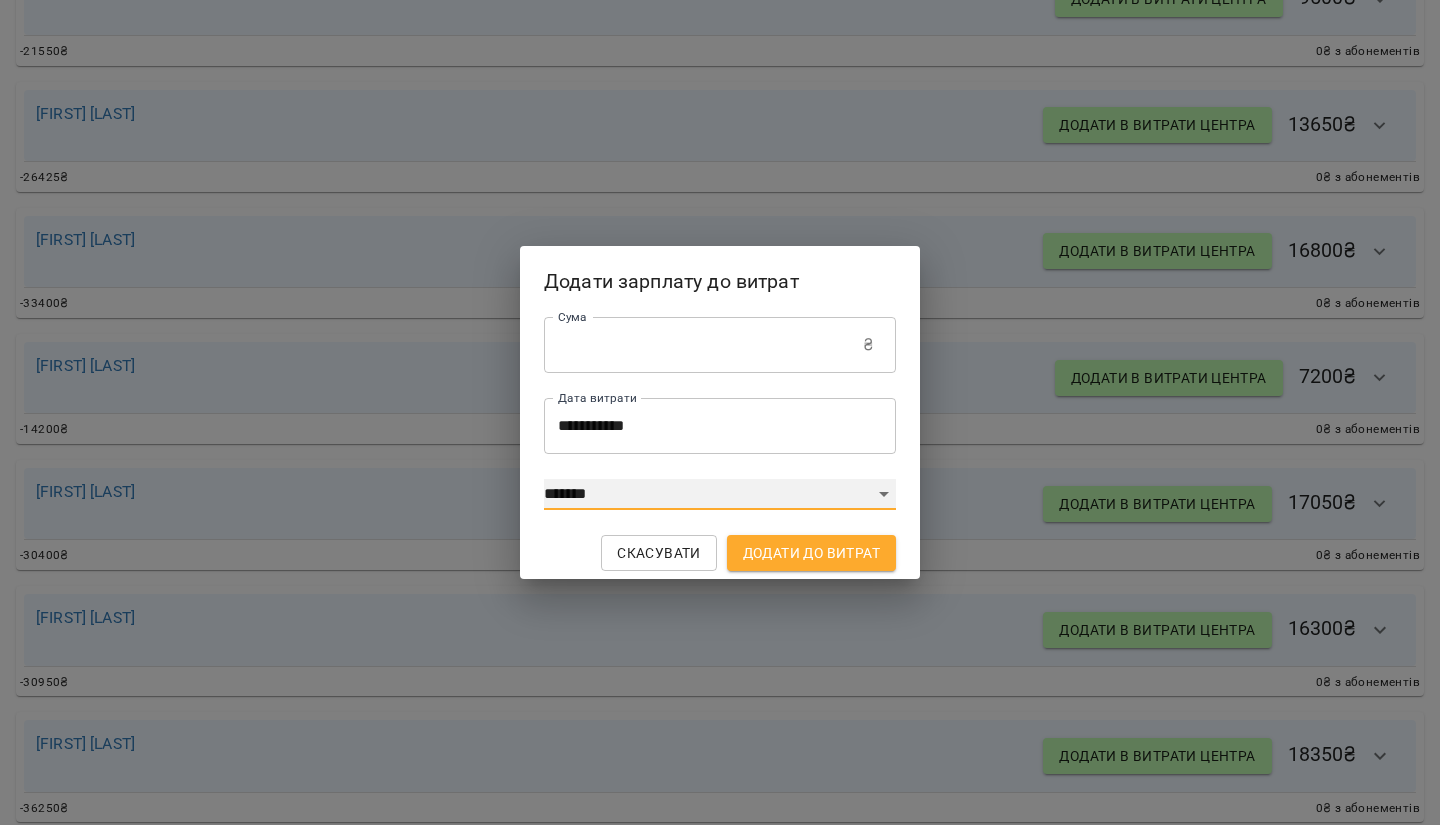 click on "**********" at bounding box center [720, 495] 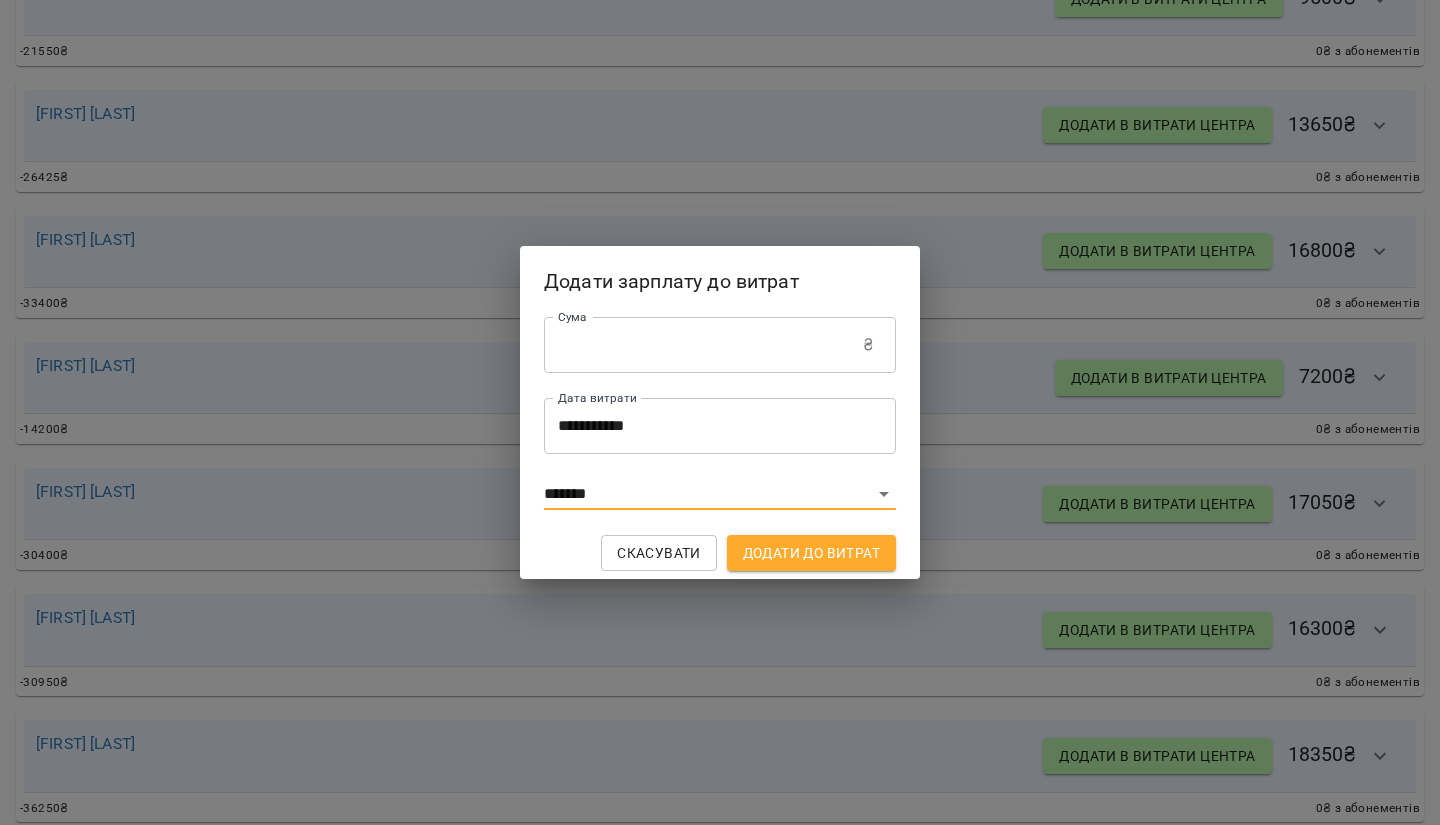 click on "Додати до витрат" at bounding box center (811, 553) 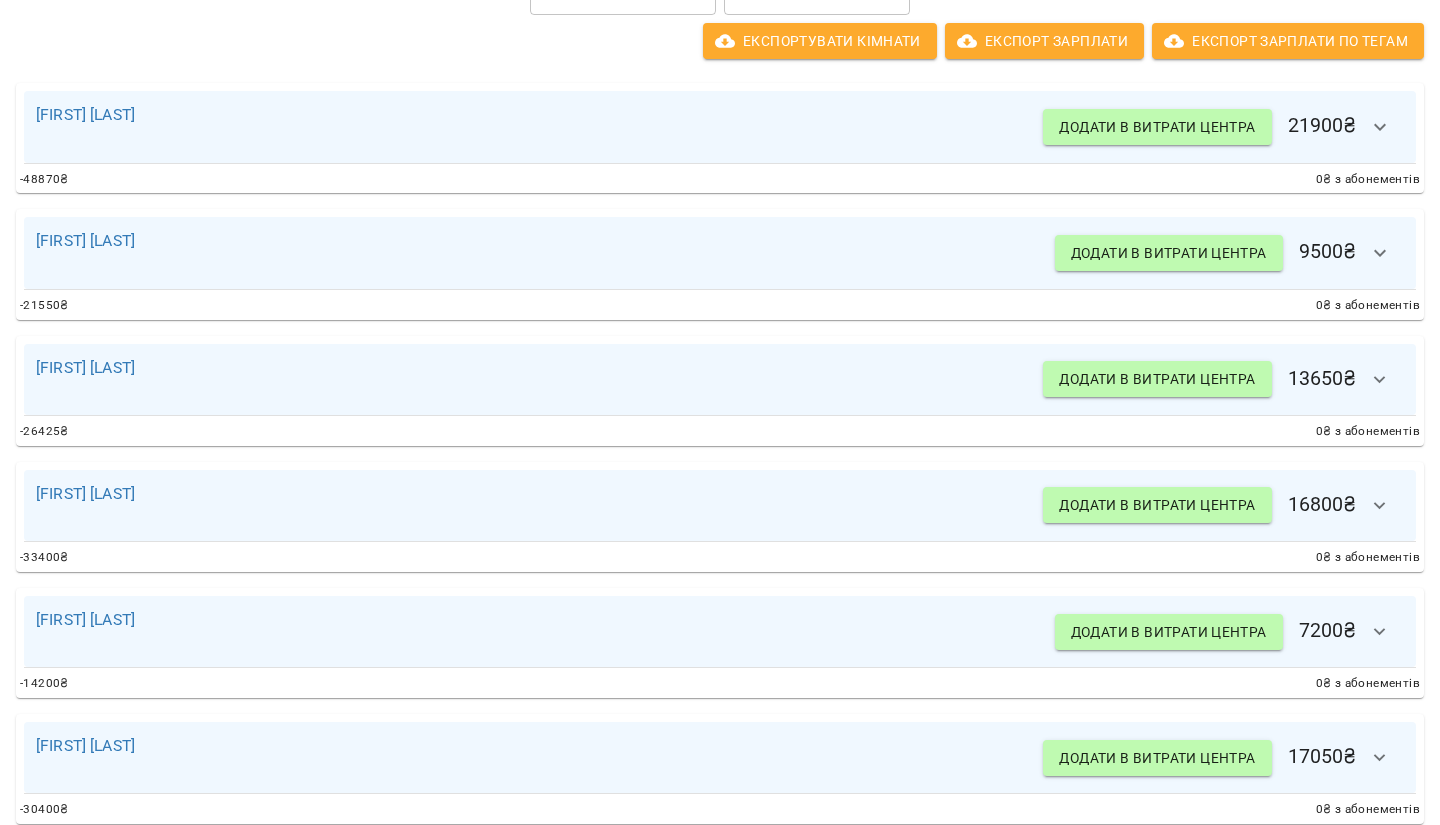 scroll, scrollTop: 380, scrollLeft: 0, axis: vertical 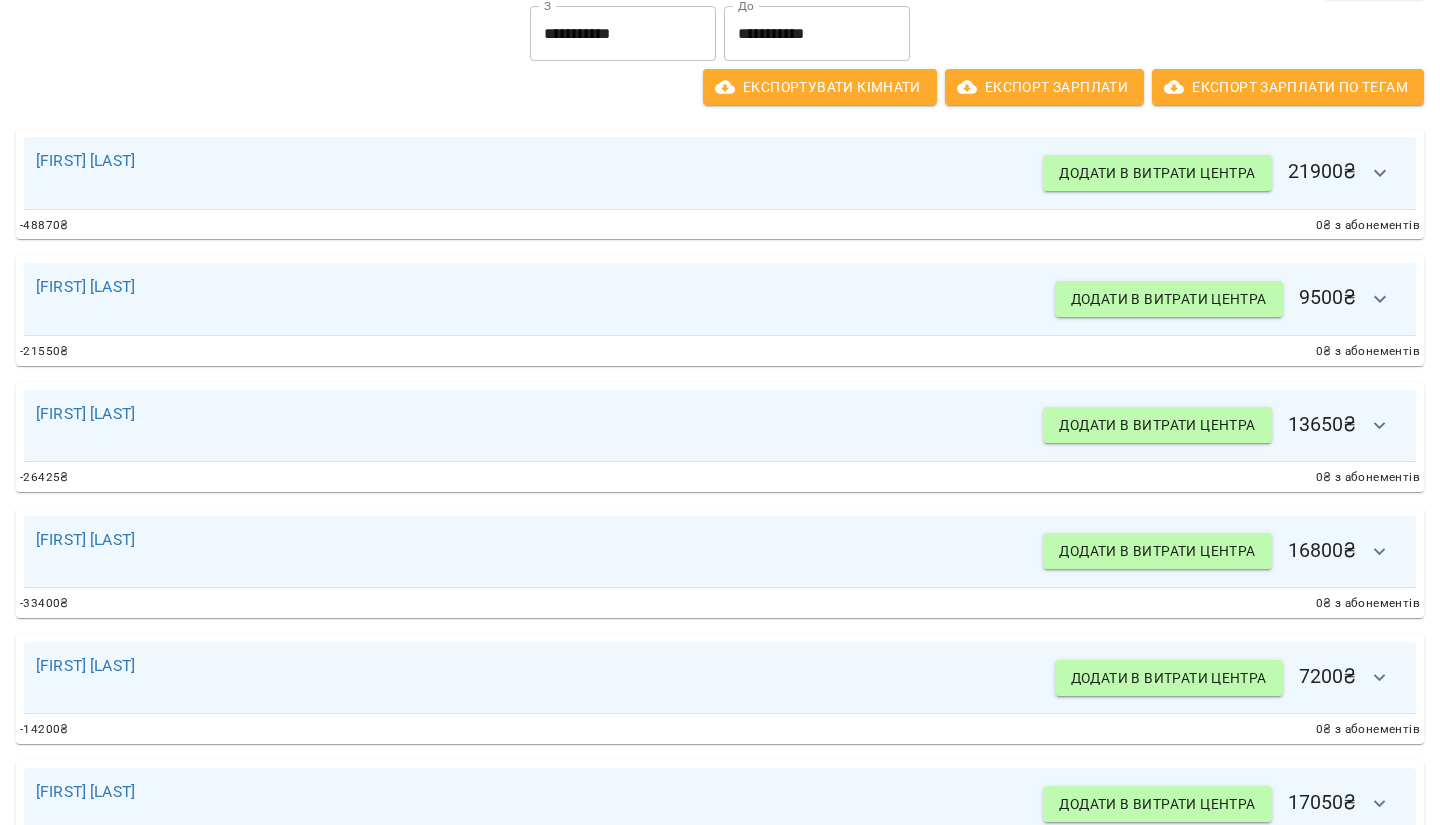 click on "Додати в витрати центра" at bounding box center (1157, 173) 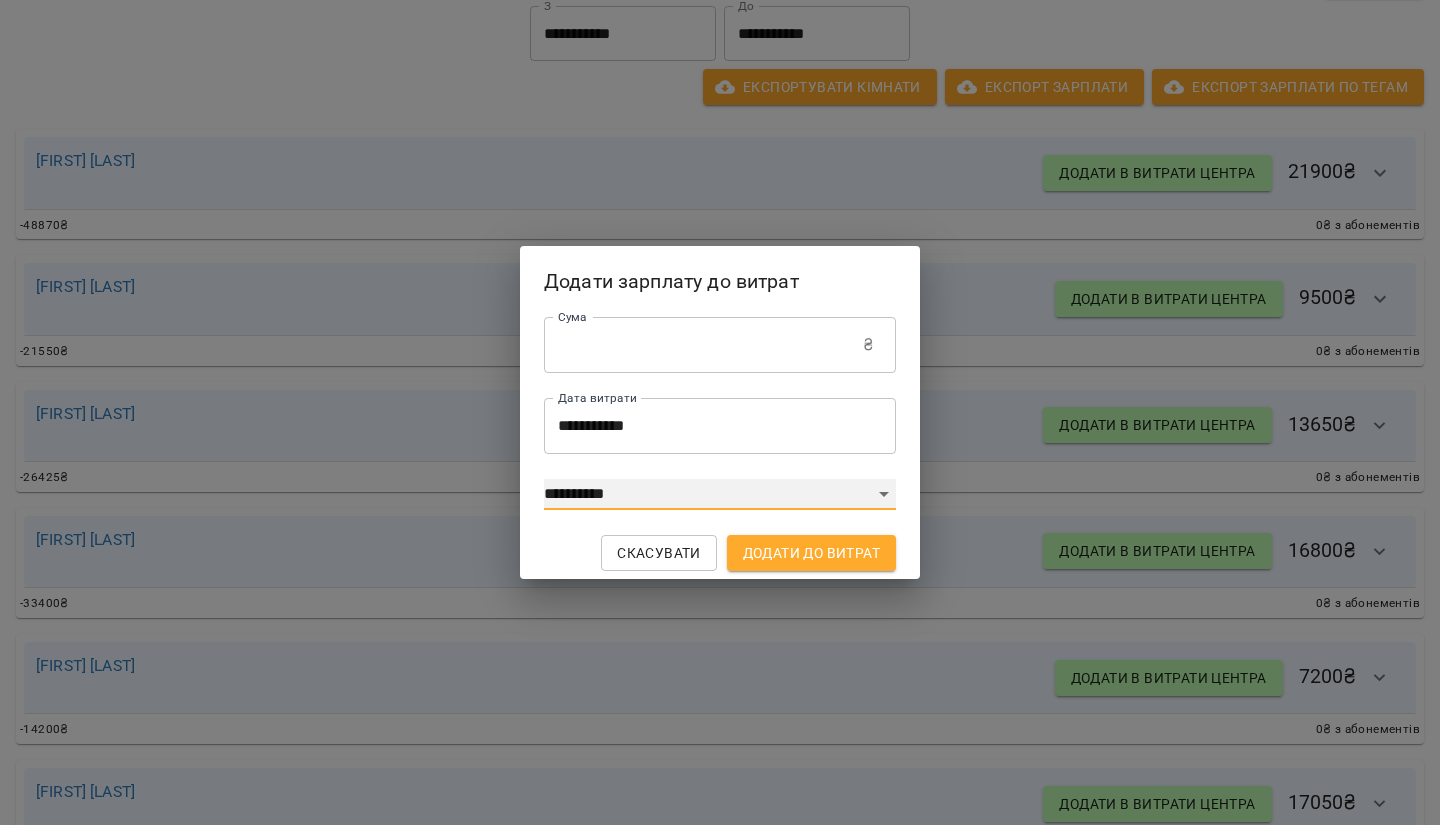 click on "**********" at bounding box center [720, 495] 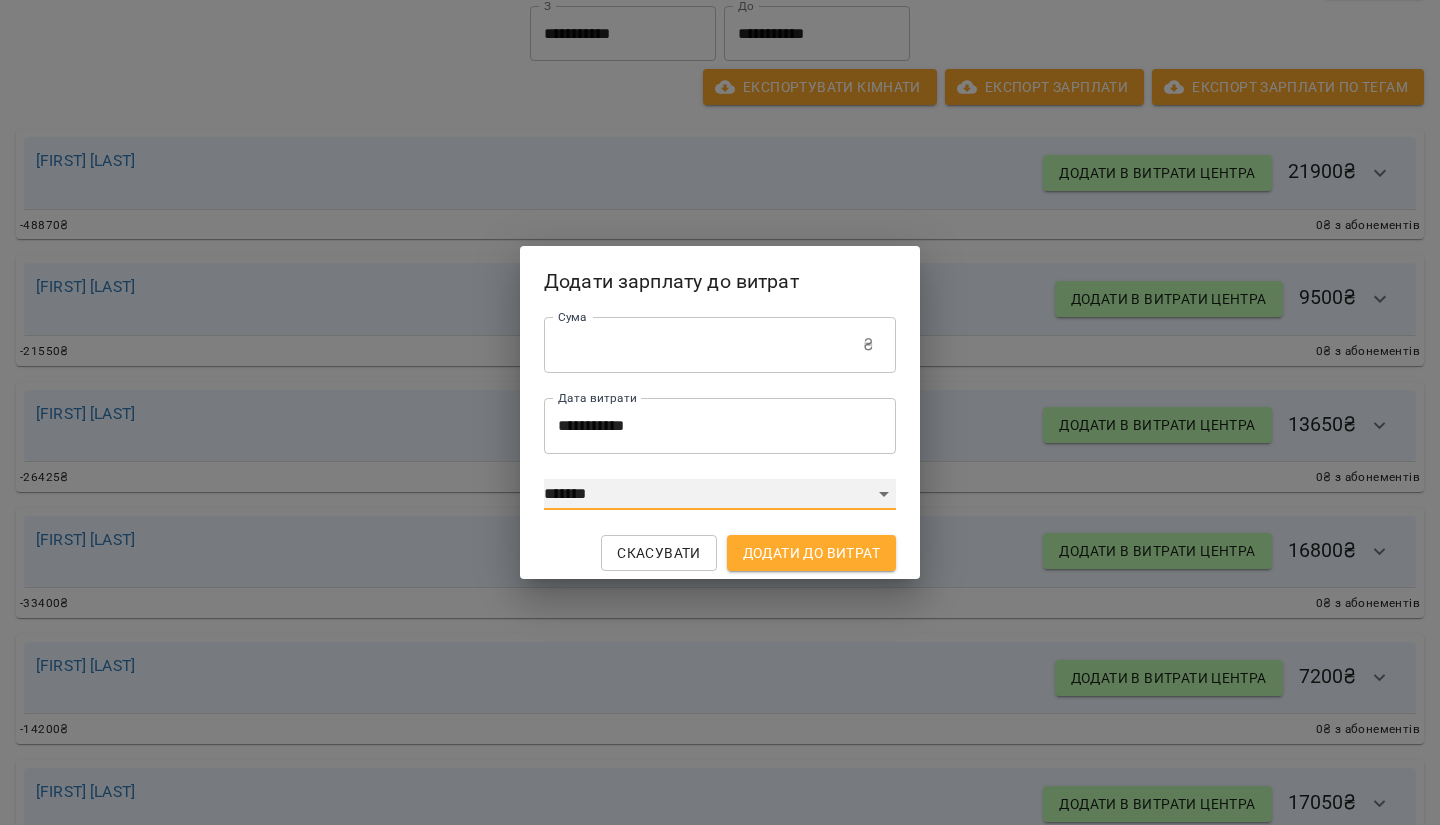 click on "**********" at bounding box center [720, 495] 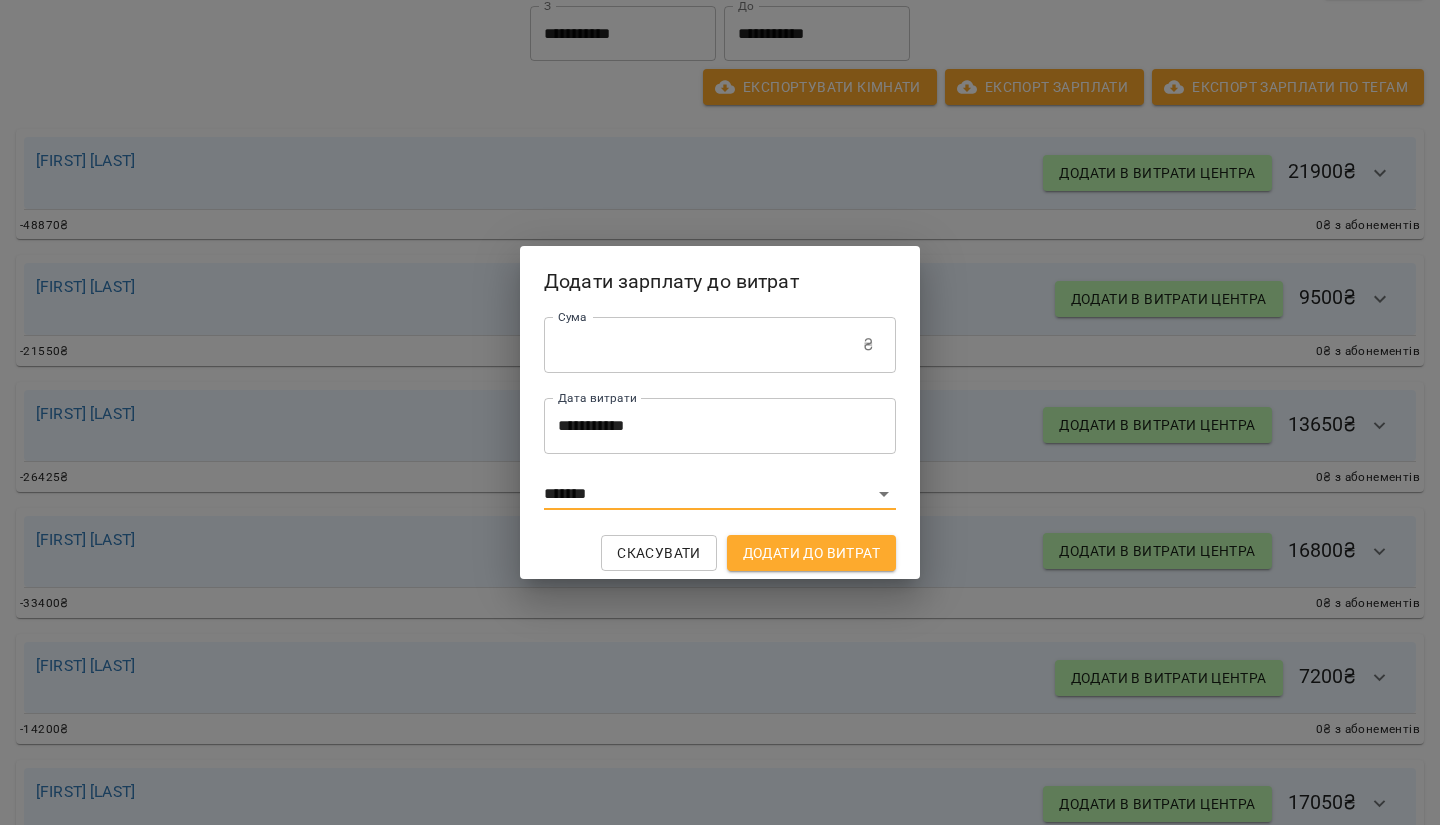 click on "**********" at bounding box center (720, 439) 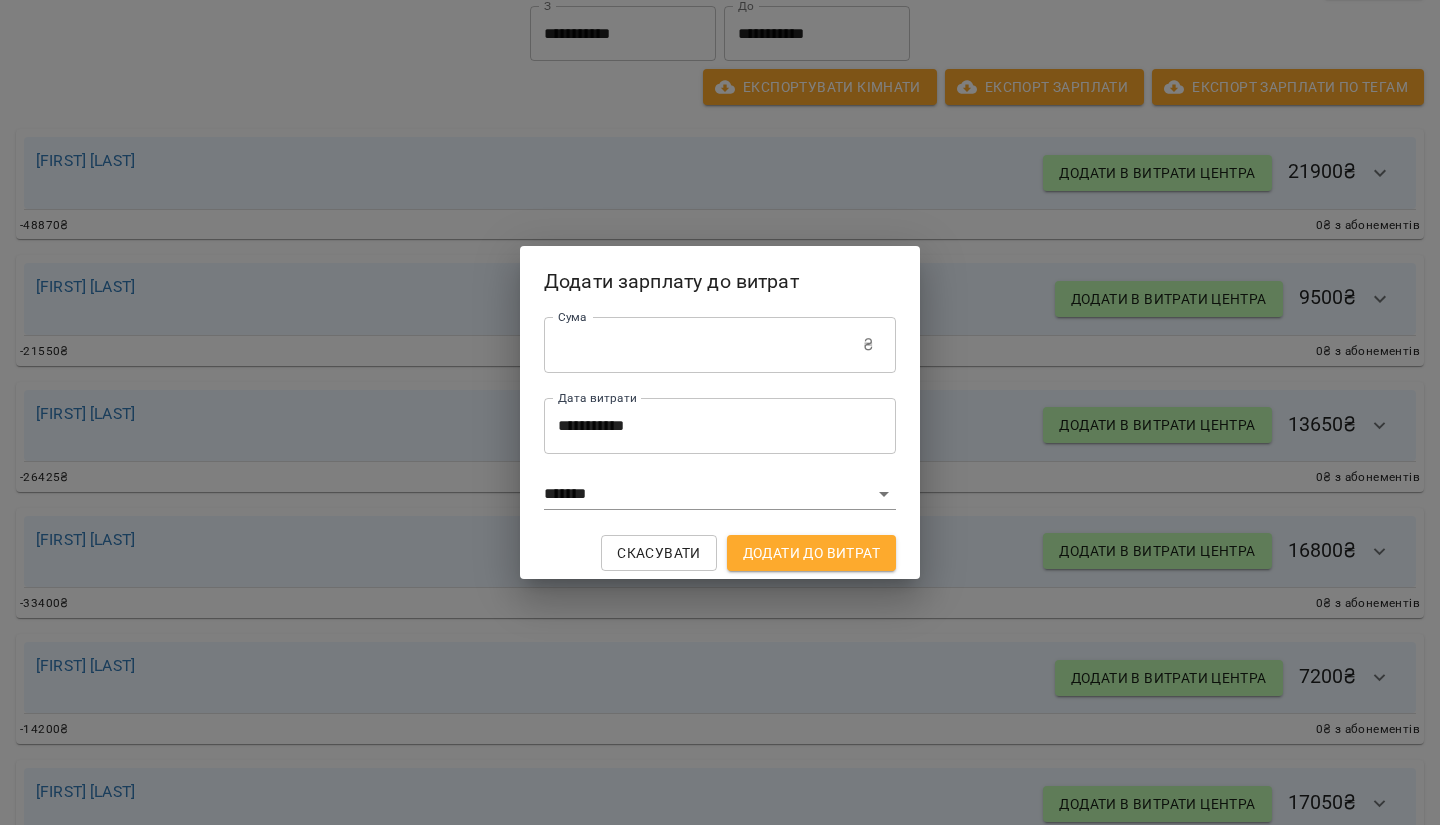 click on "Додати до витрат" at bounding box center (811, 553) 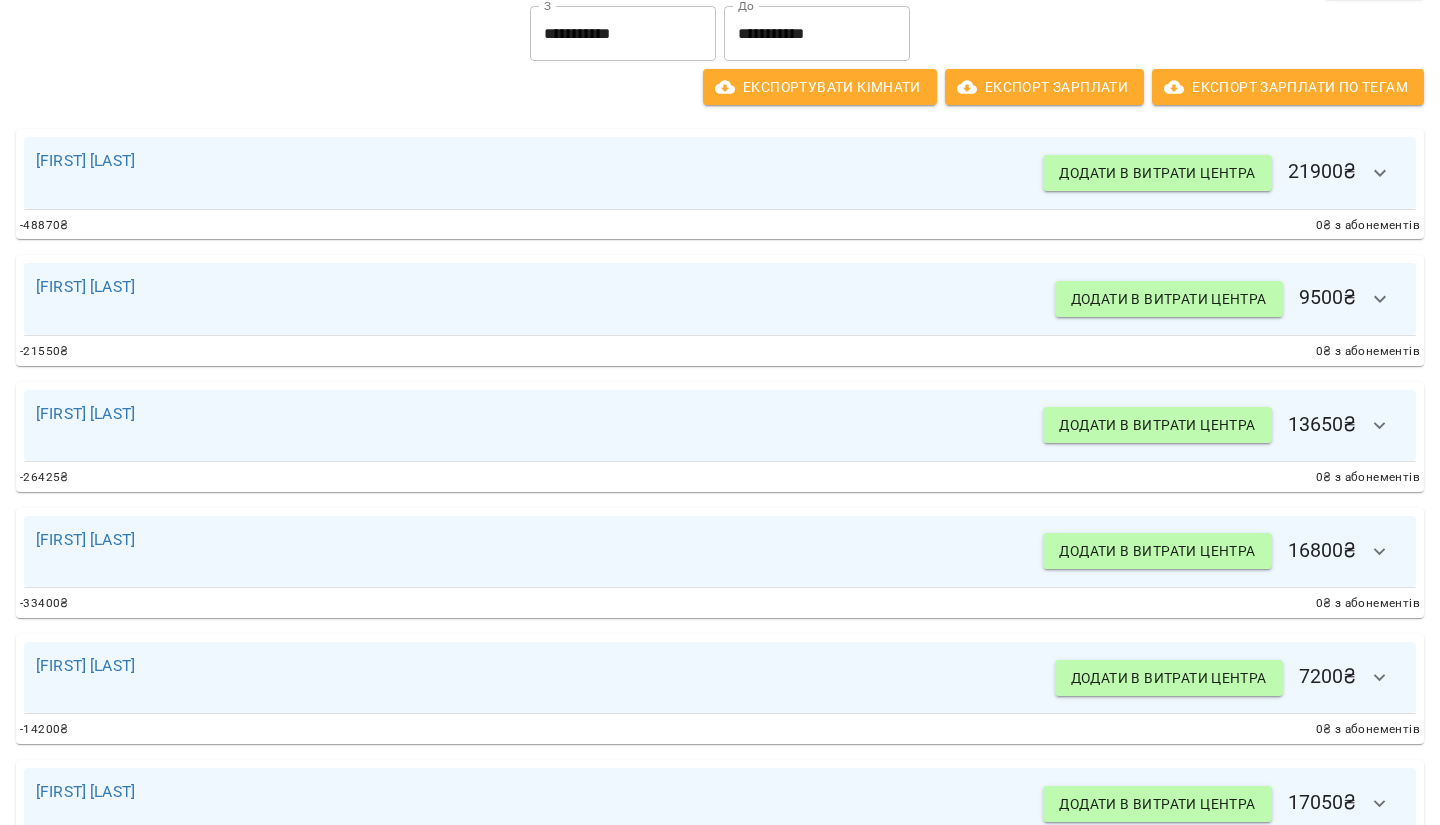click on "Додати в витрати центра" at bounding box center [1169, 299] 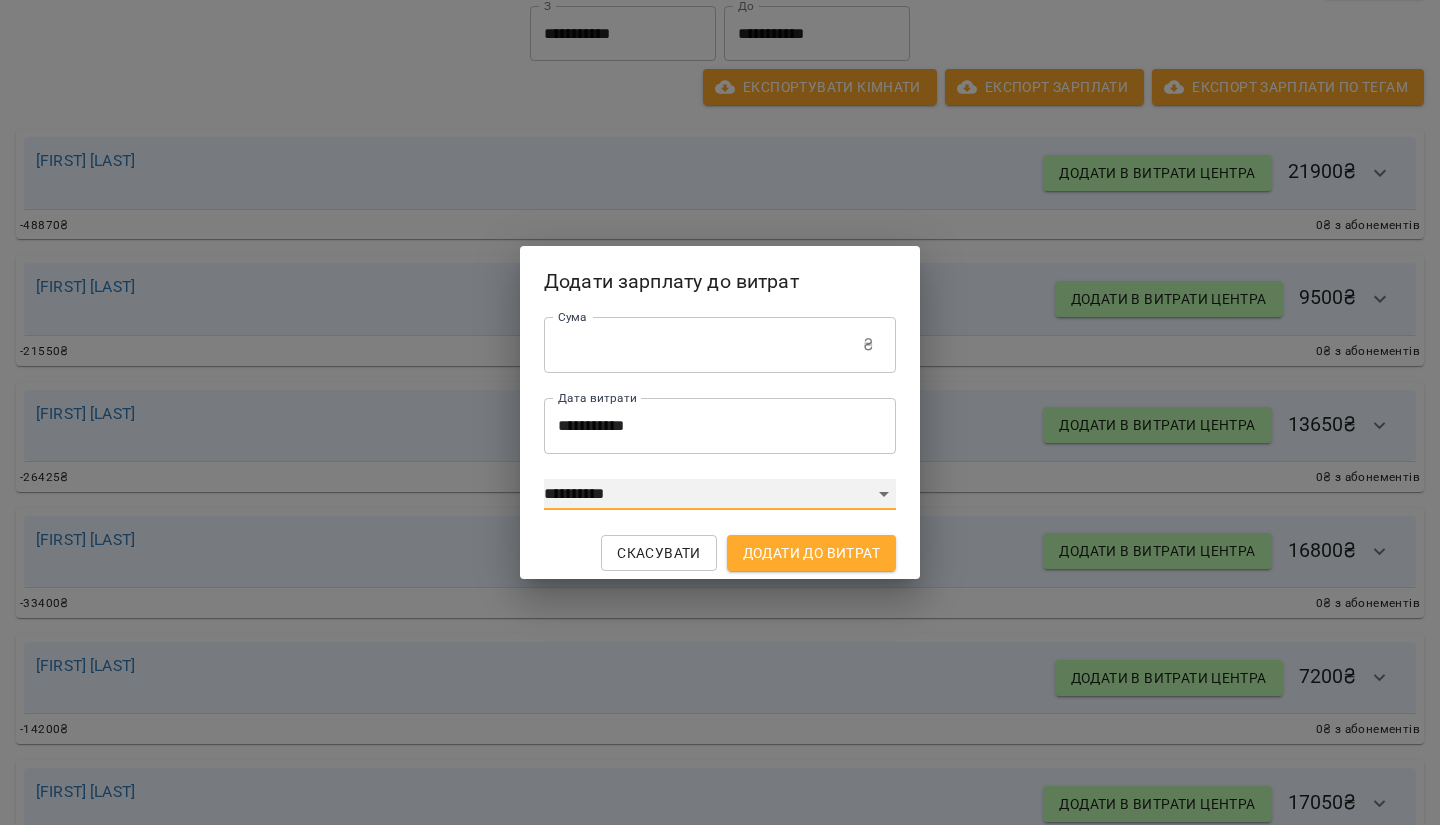 click on "**********" at bounding box center (720, 495) 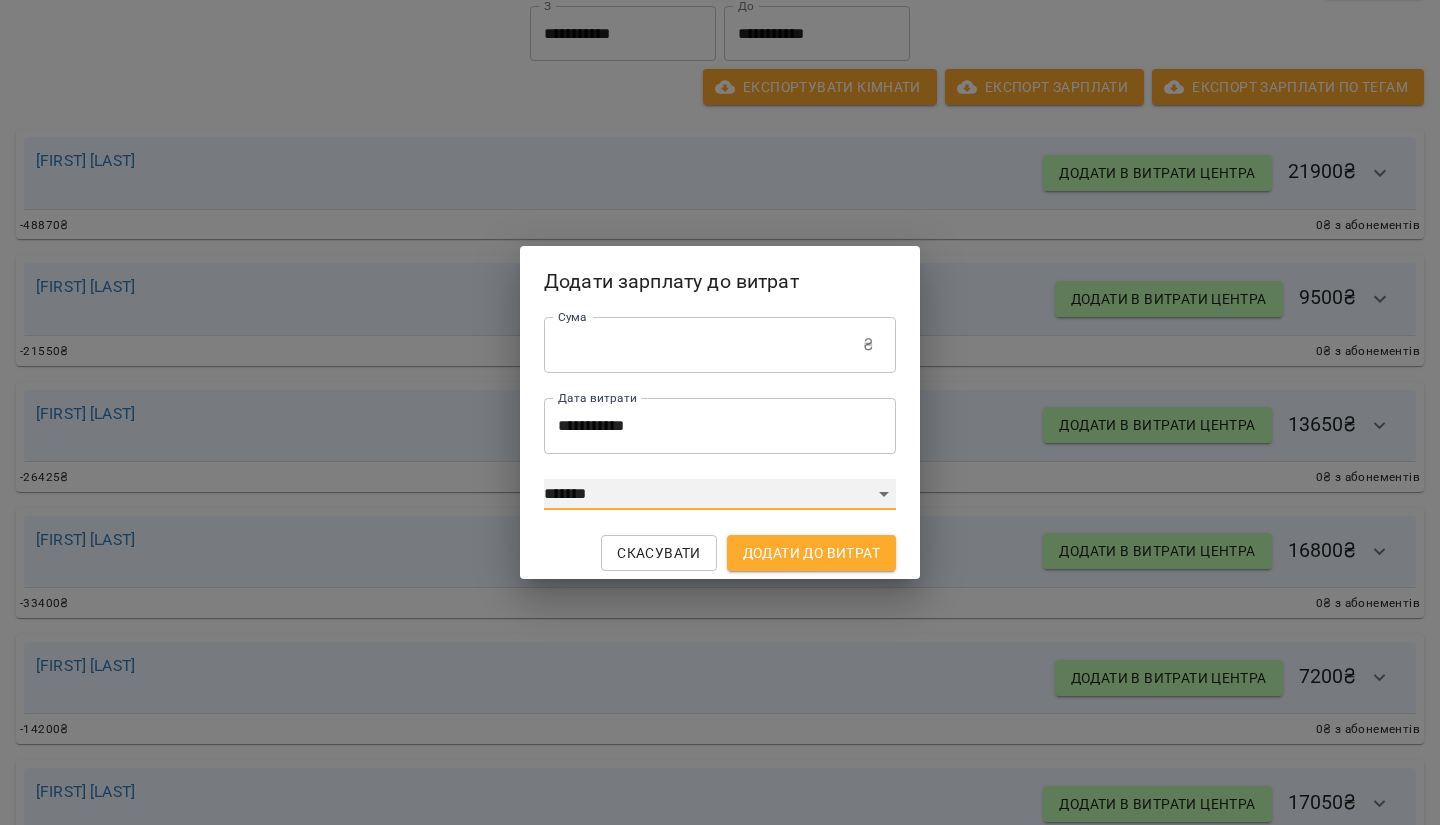 click on "**********" at bounding box center [720, 495] 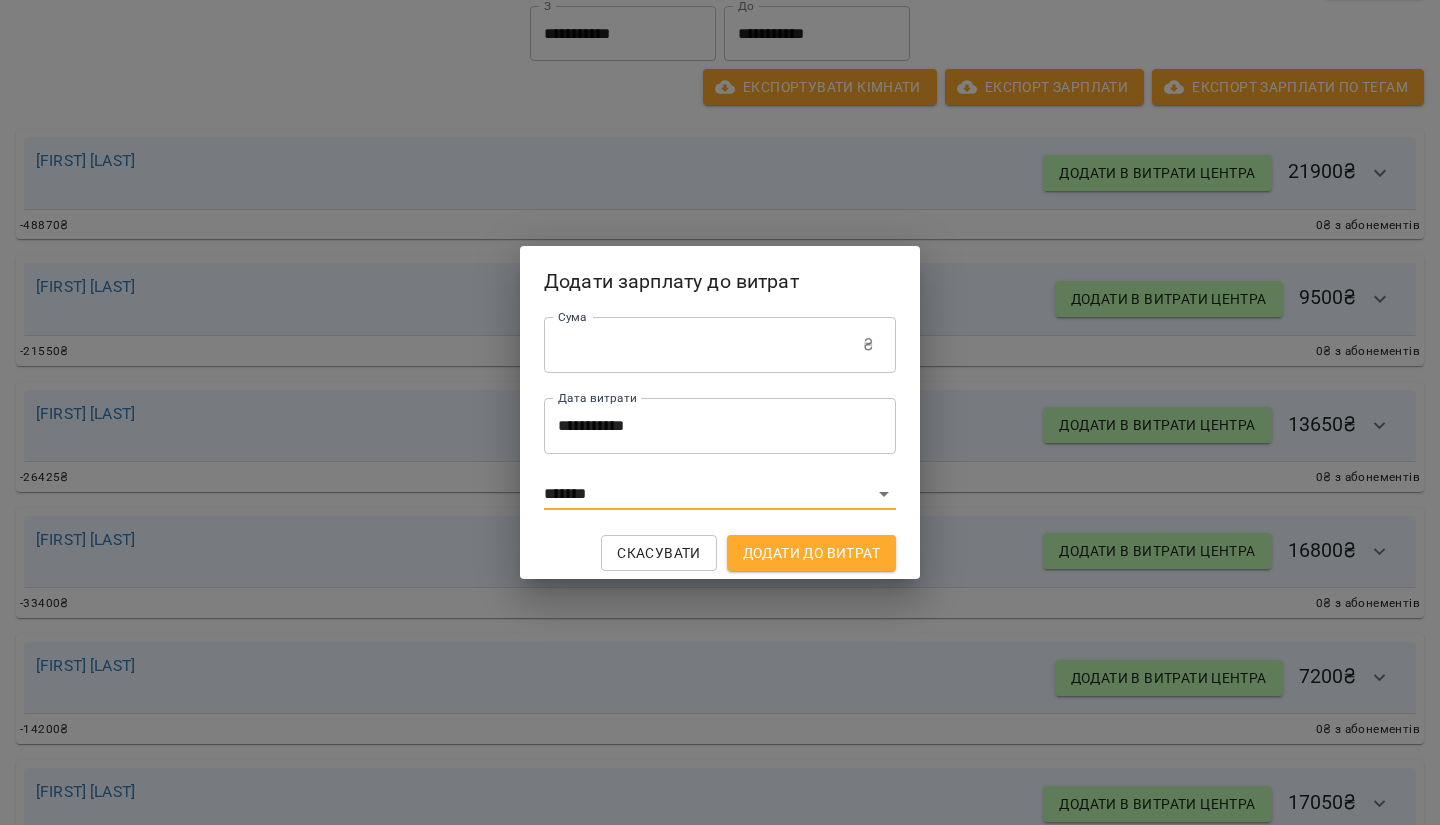 click on "Додати до витрат" at bounding box center [811, 553] 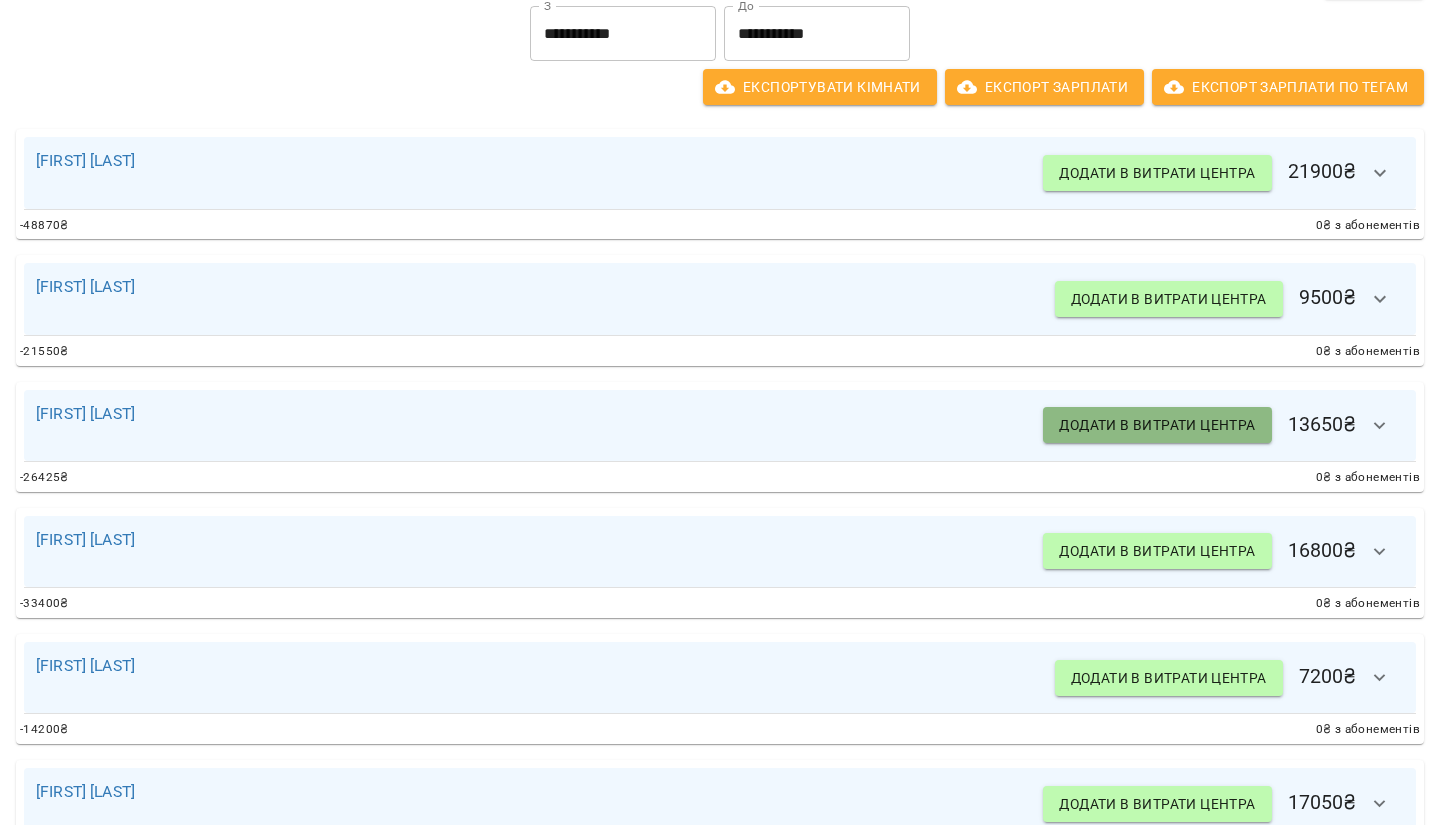 click on "Додати в витрати центра" at bounding box center (1157, 425) 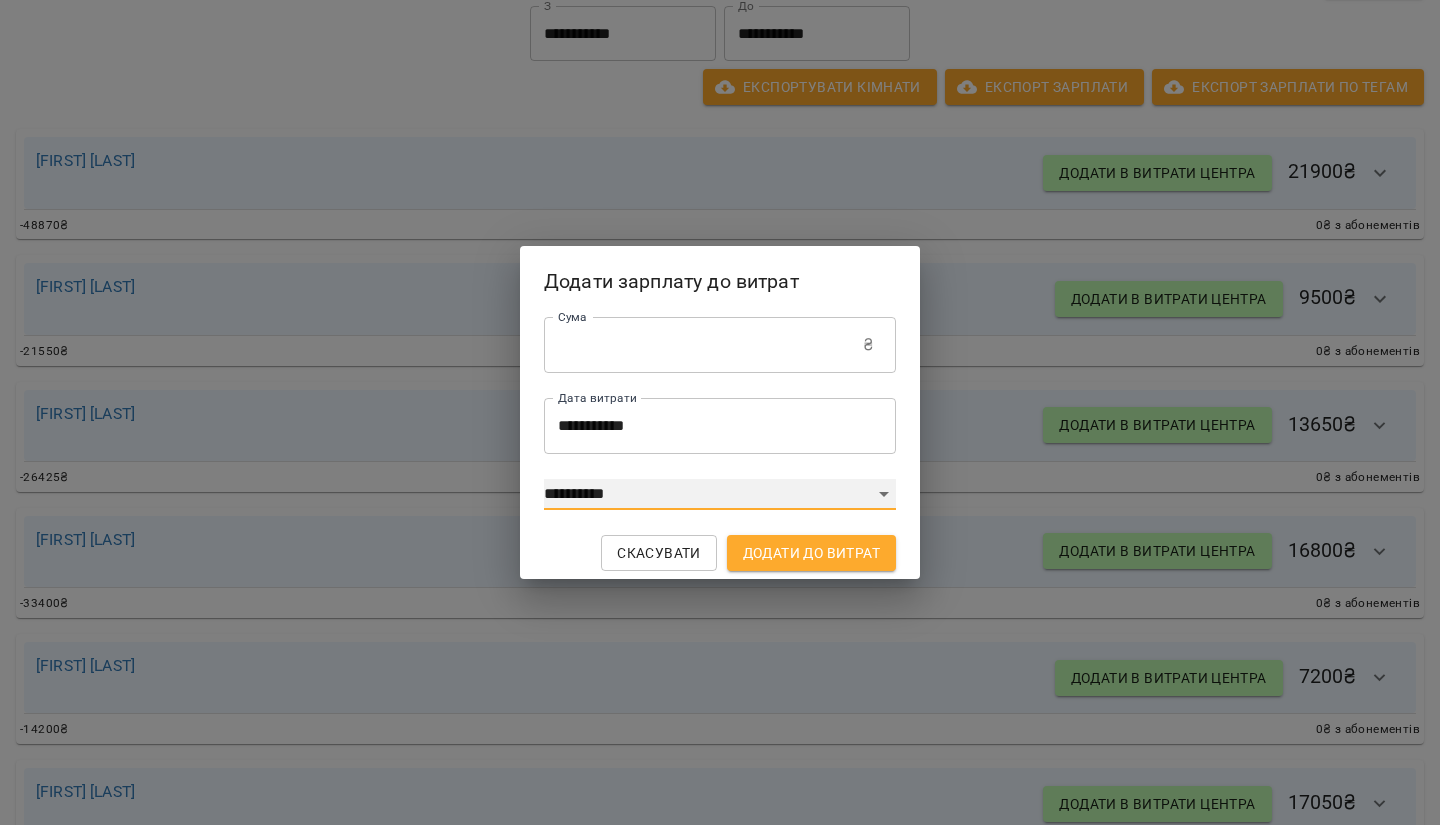 click on "**********" at bounding box center [720, 495] 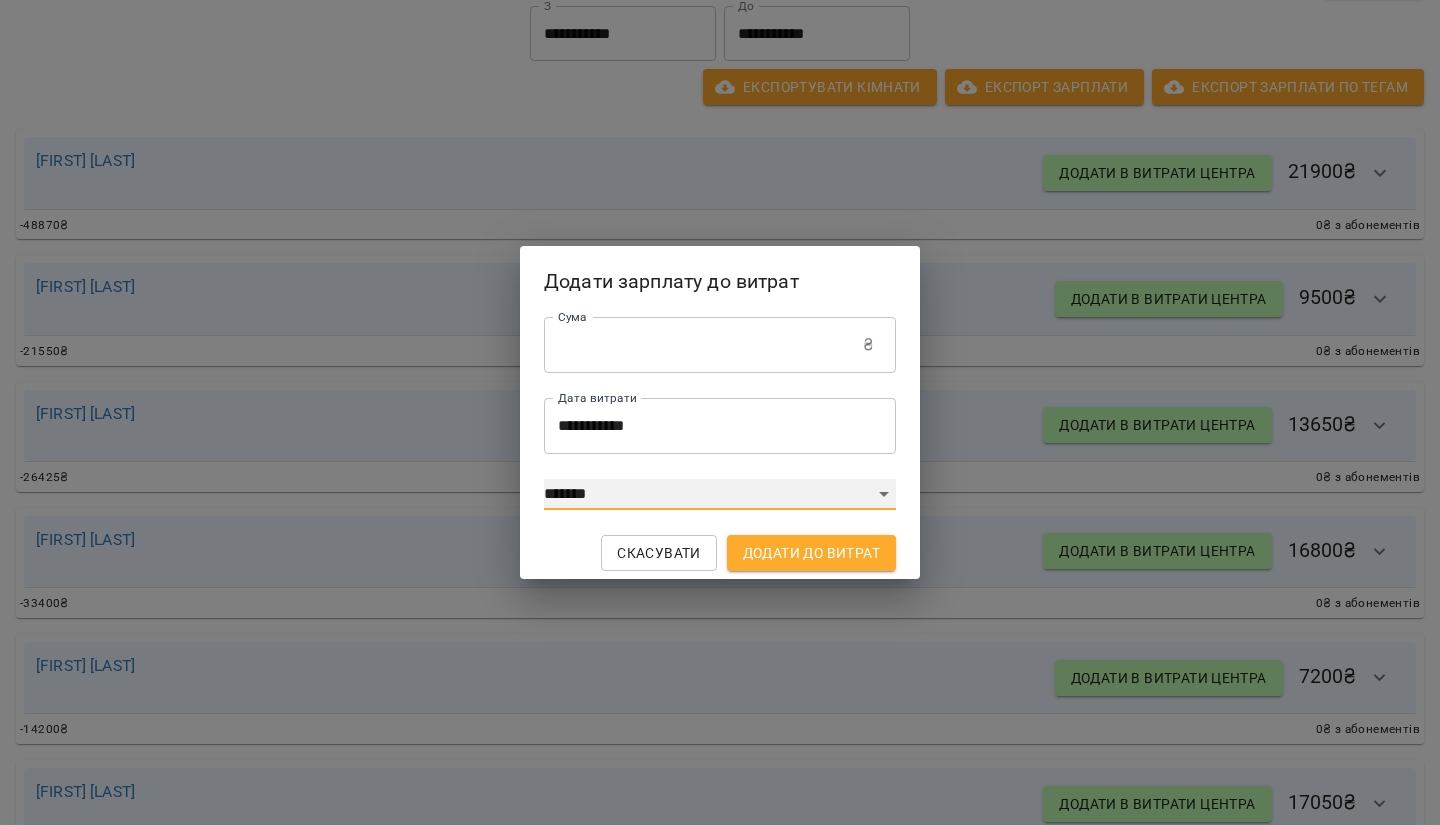 click on "**********" at bounding box center [720, 495] 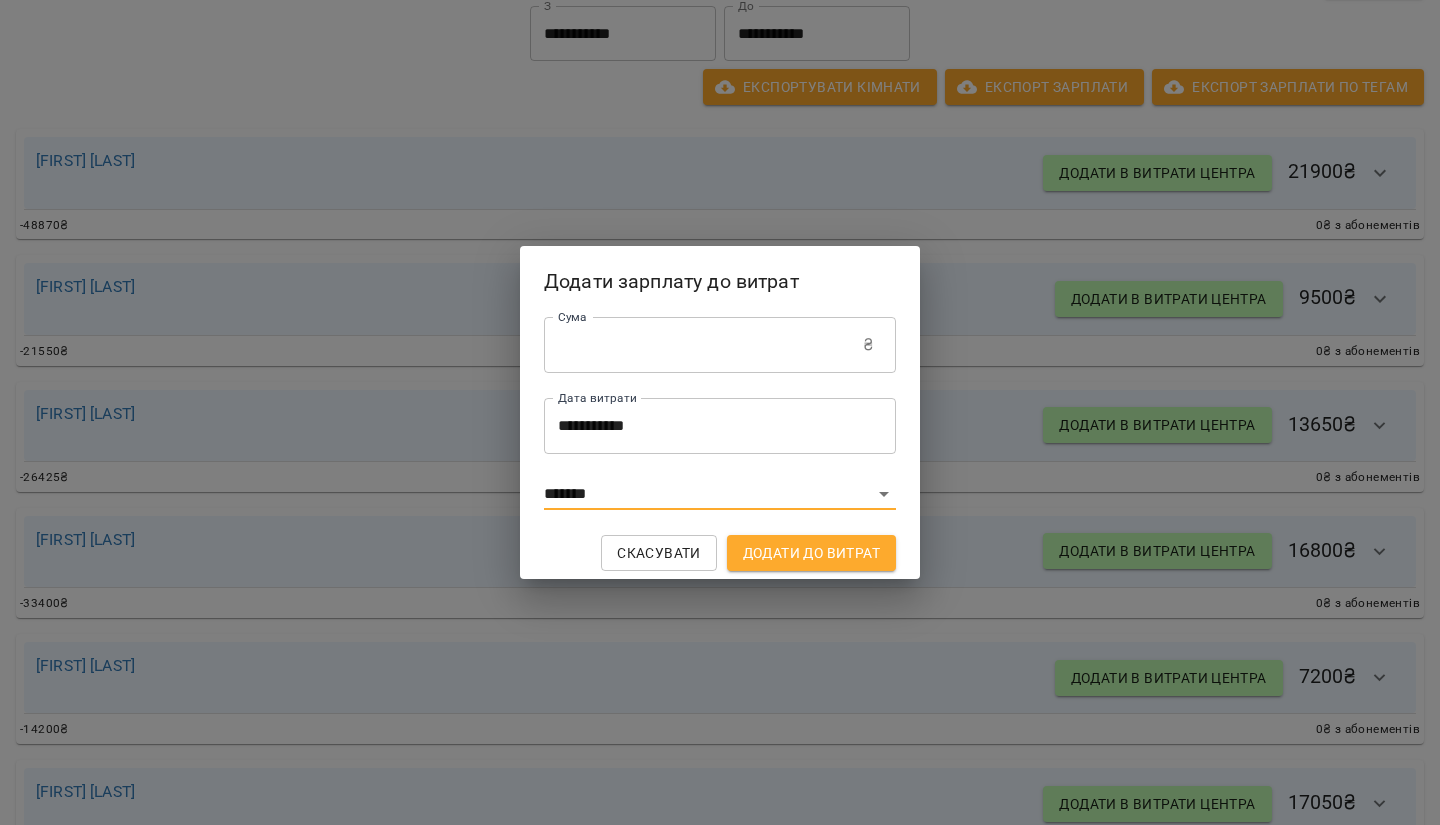 click on "Додати до витрат" at bounding box center [811, 553] 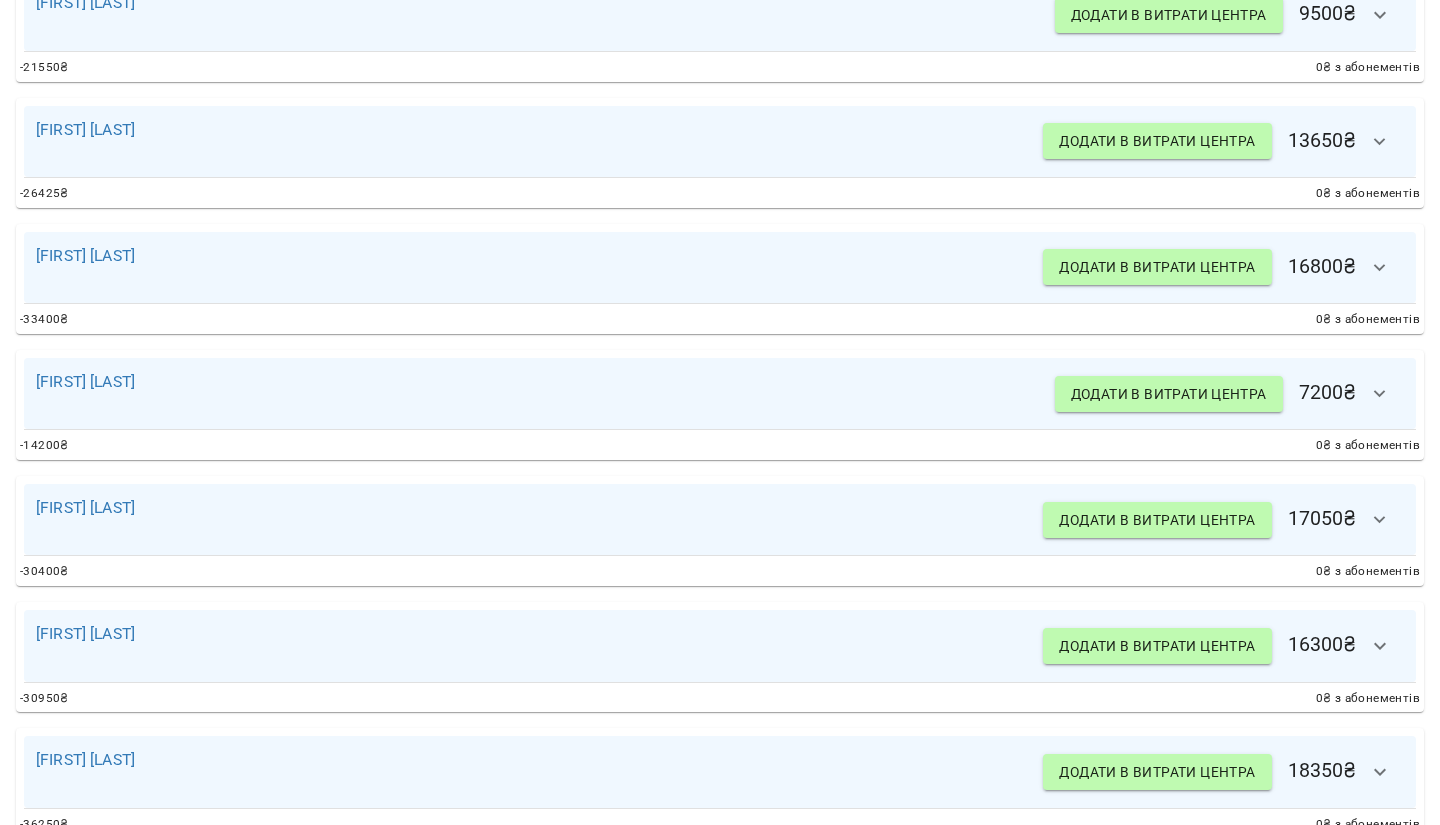 scroll, scrollTop: 780, scrollLeft: 0, axis: vertical 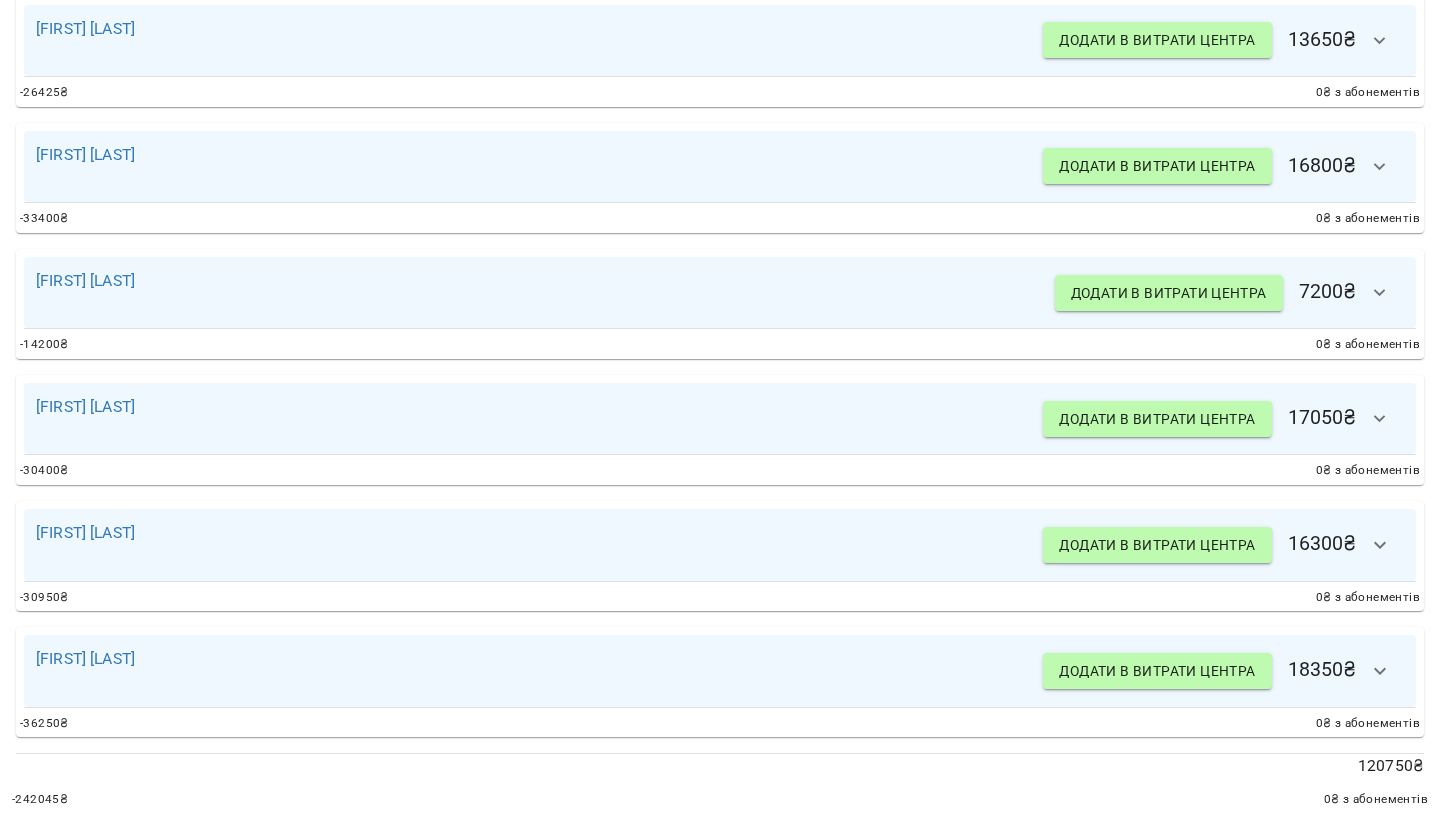 click on "Додати в витрати центра" at bounding box center (1157, 671) 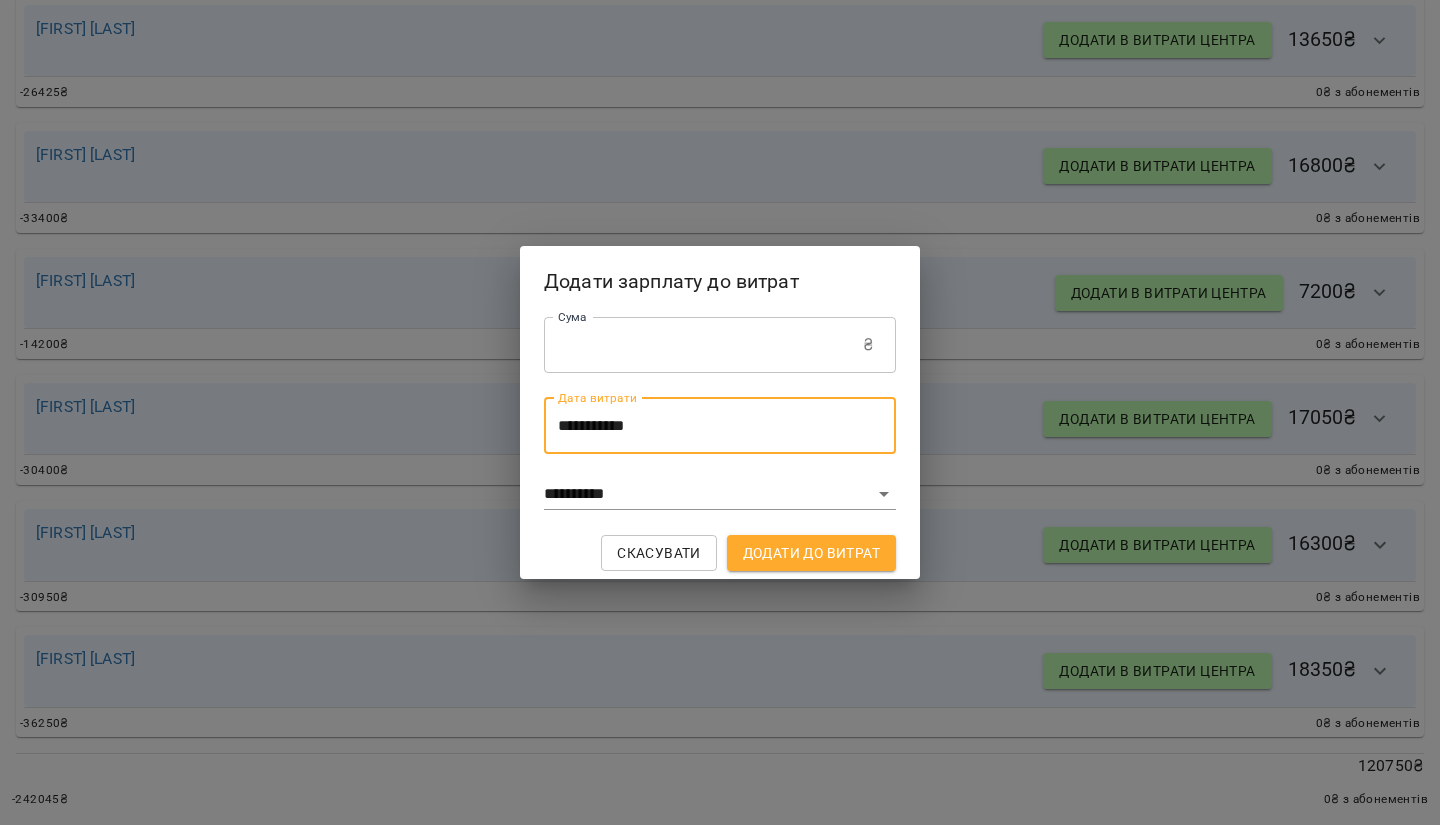 click on "**********" at bounding box center (720, 426) 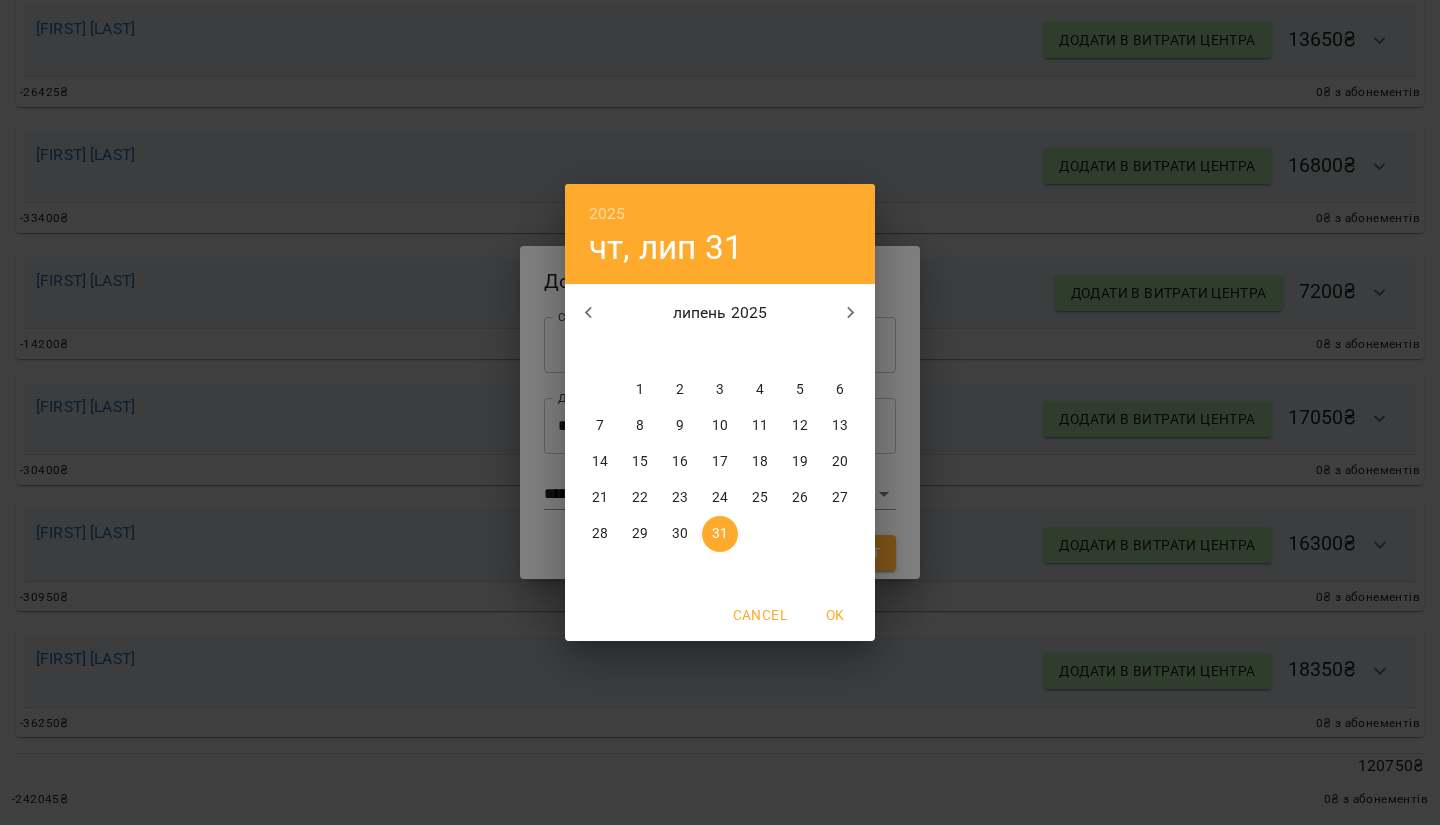 click on "2" at bounding box center (800, 534) 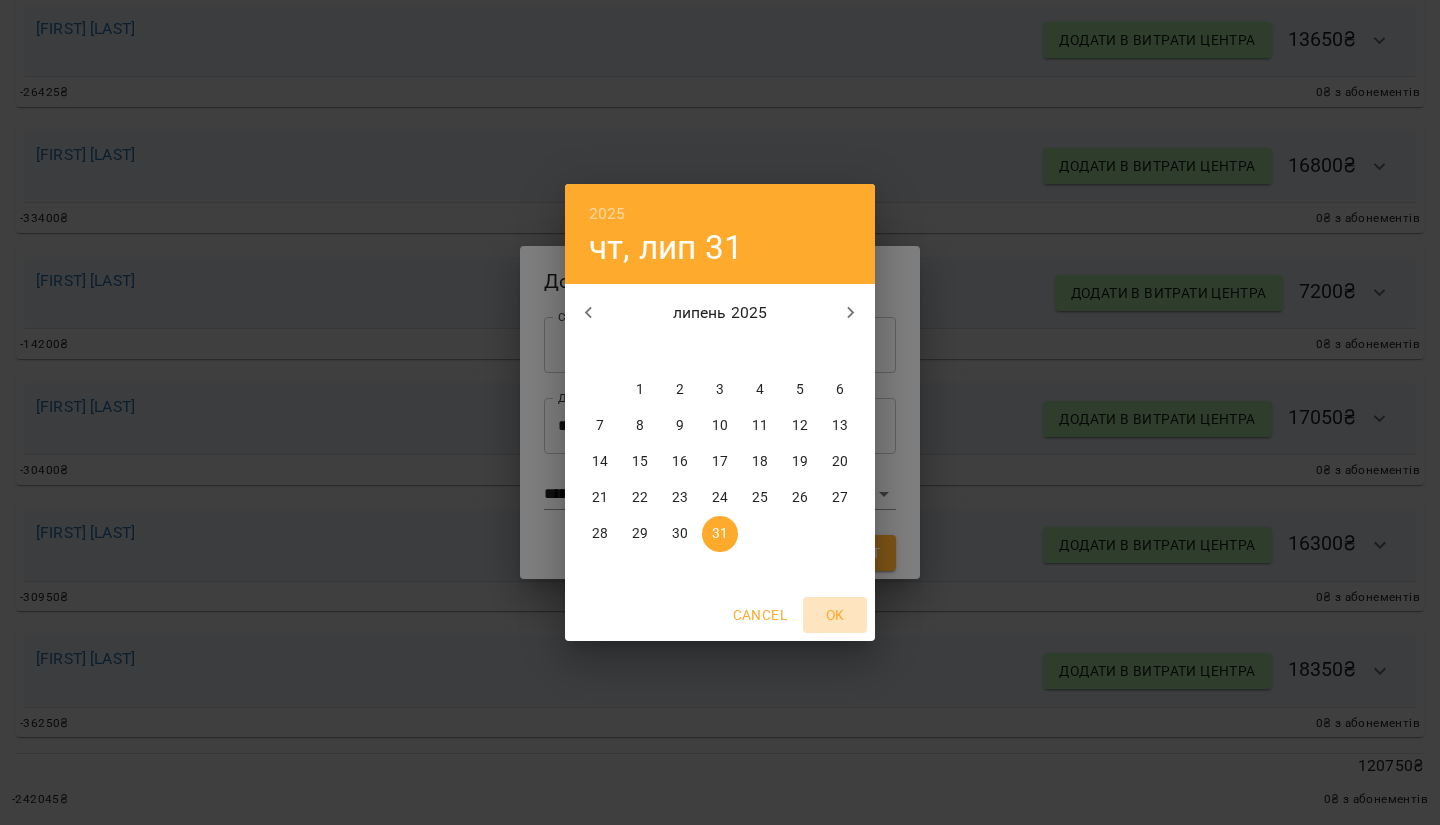 click on "OK" at bounding box center (835, 615) 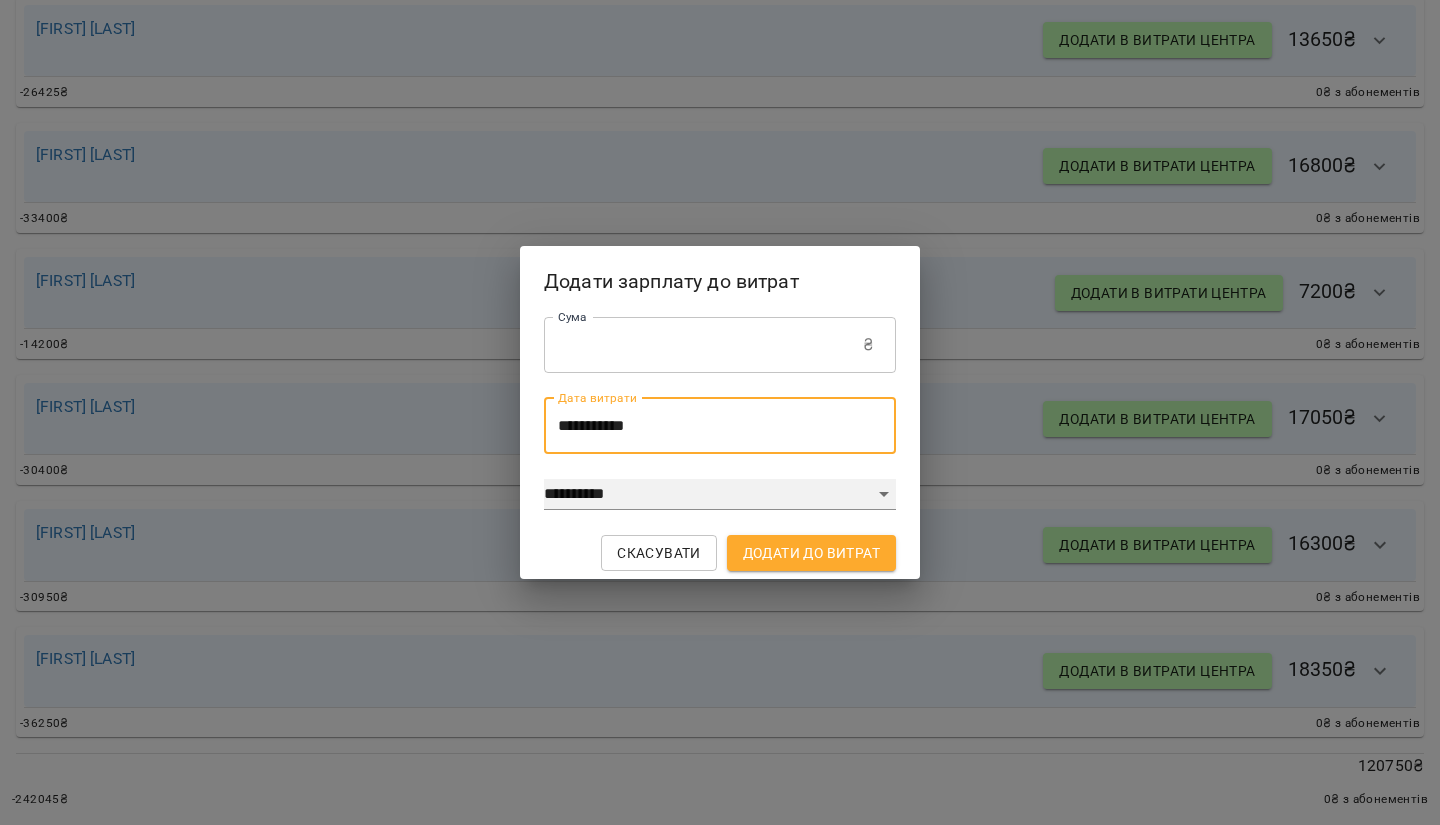 click on "**********" at bounding box center (720, 495) 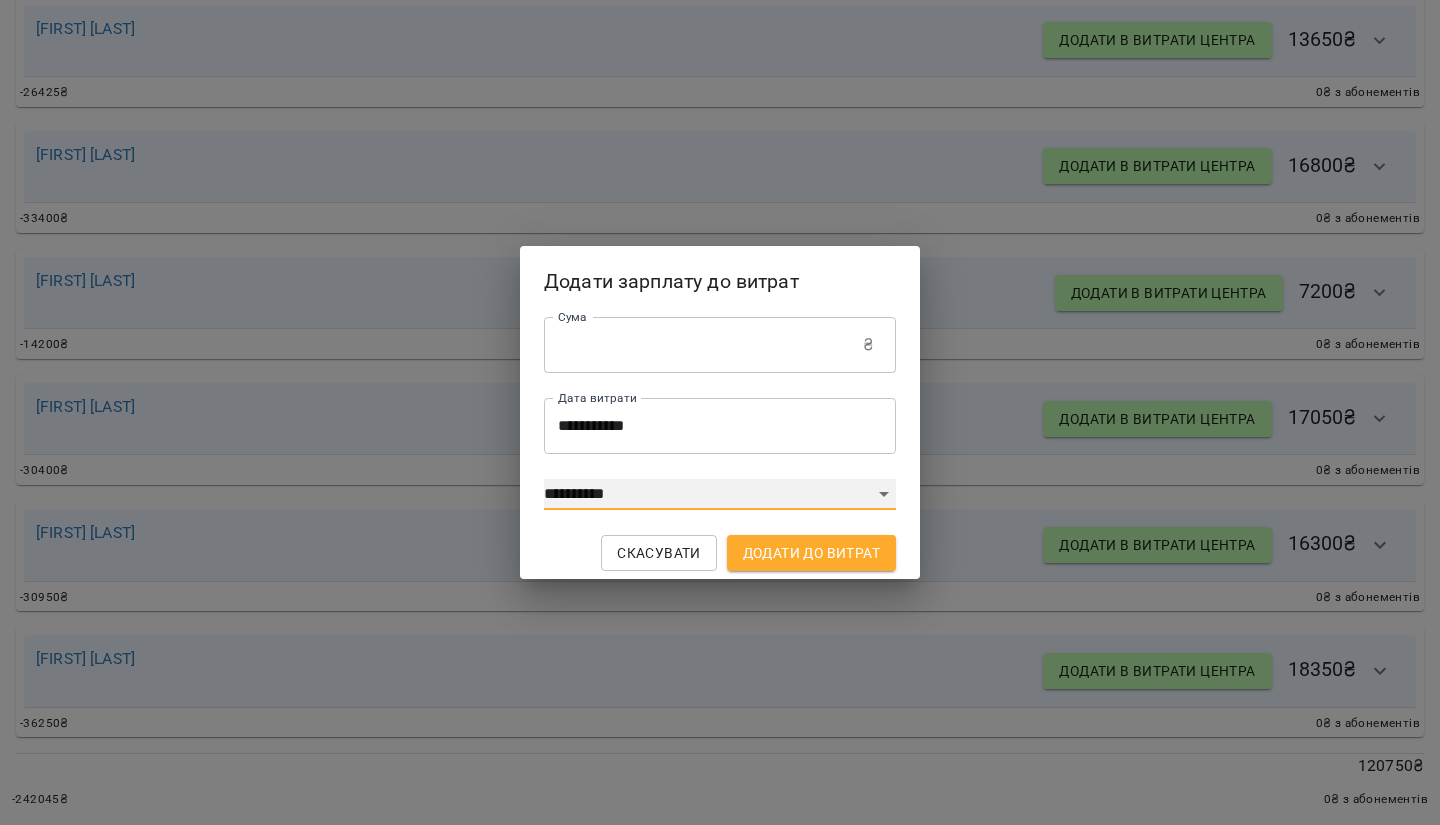 select on "****" 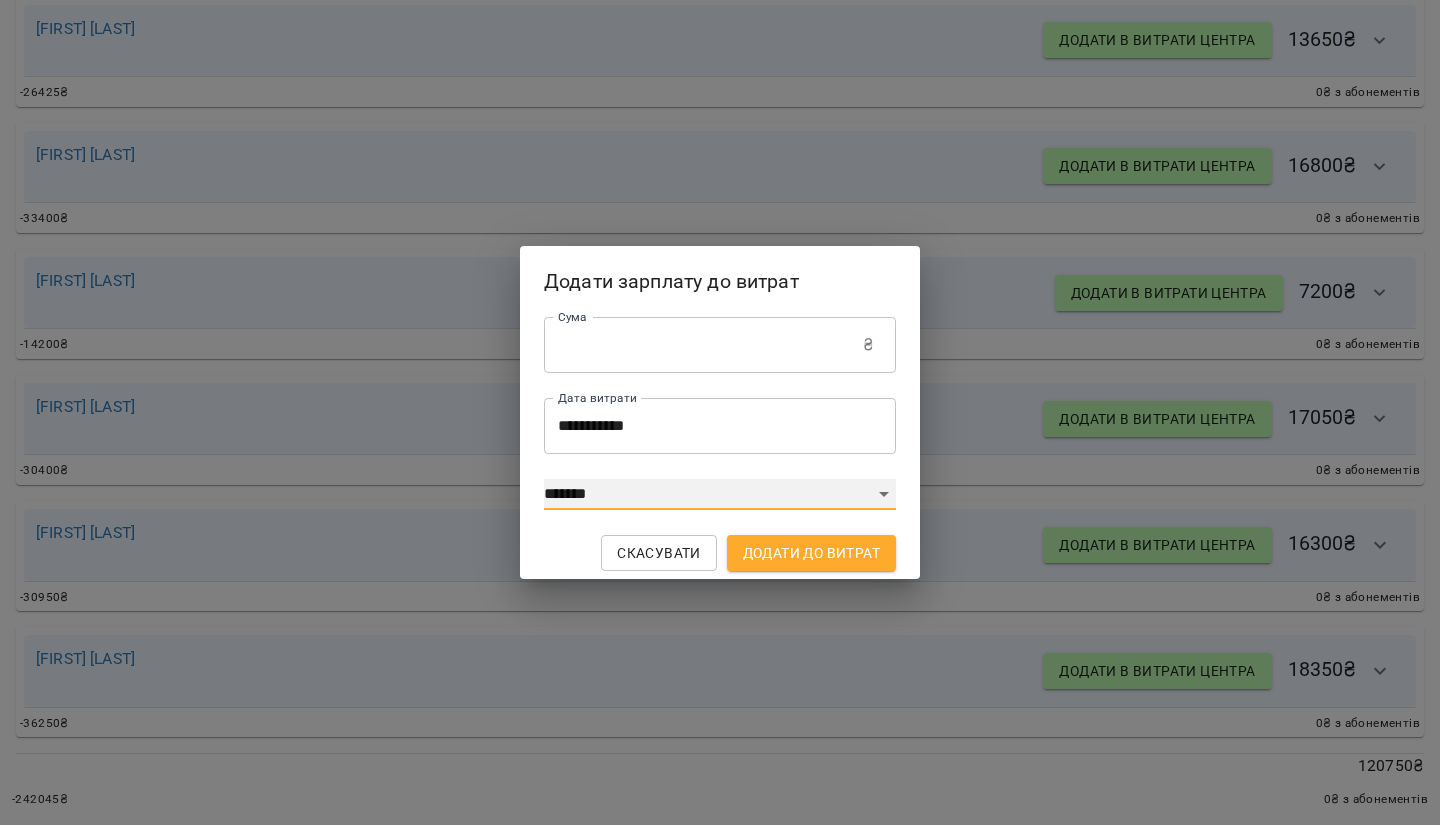 click on "**********" at bounding box center (720, 495) 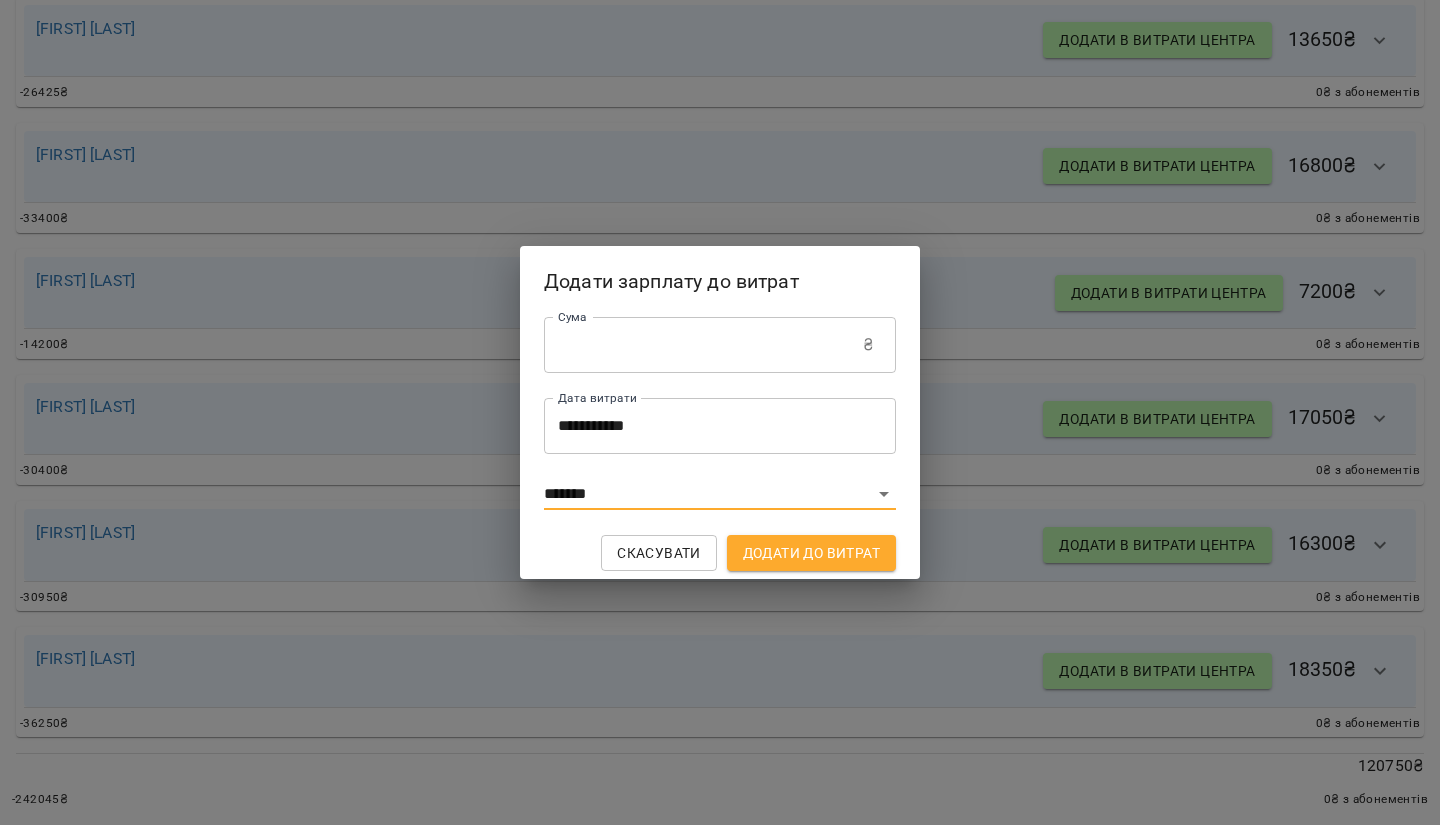click on "Додати до витрат" at bounding box center [811, 553] 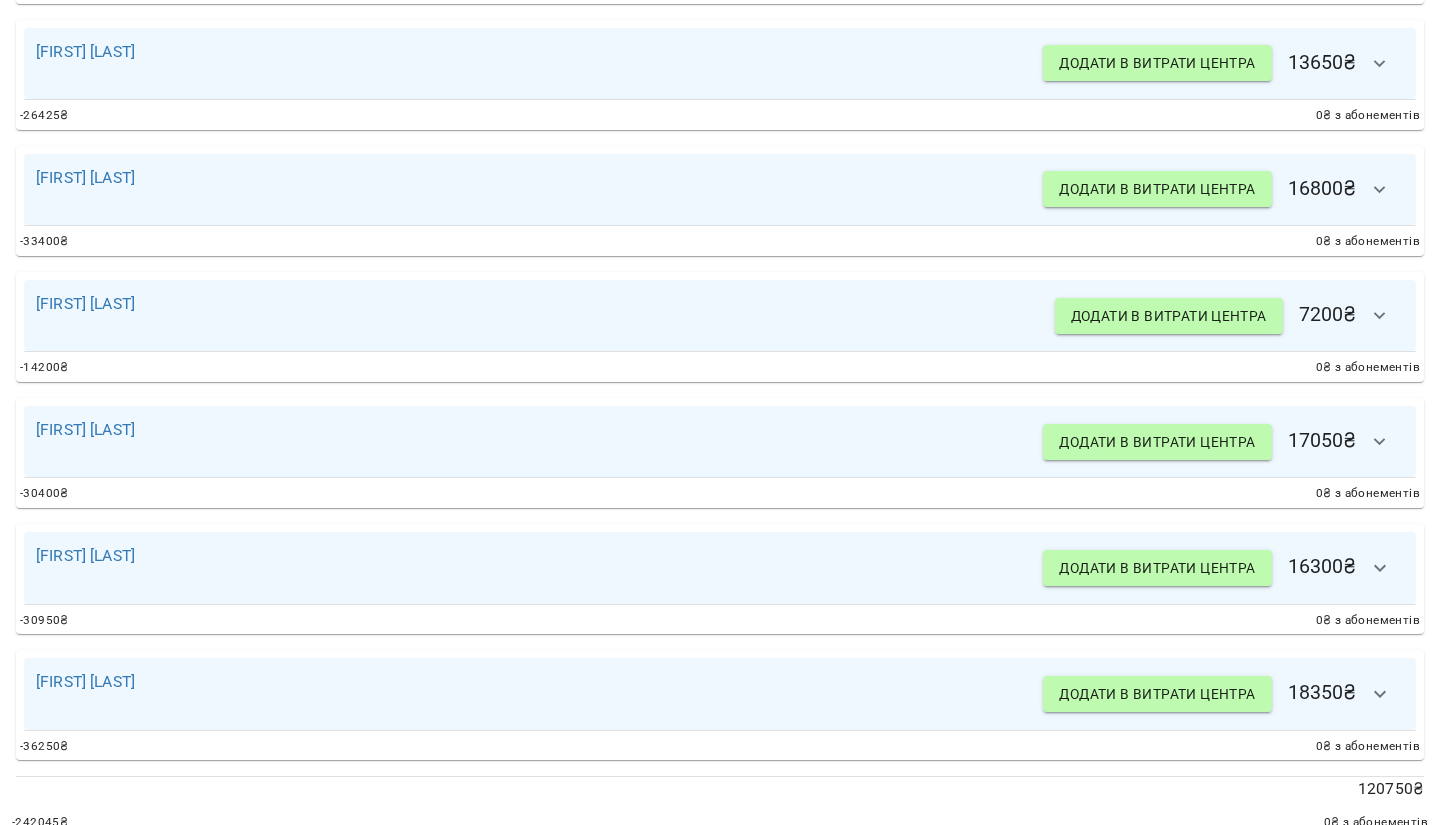 scroll, scrollTop: 780, scrollLeft: 0, axis: vertical 